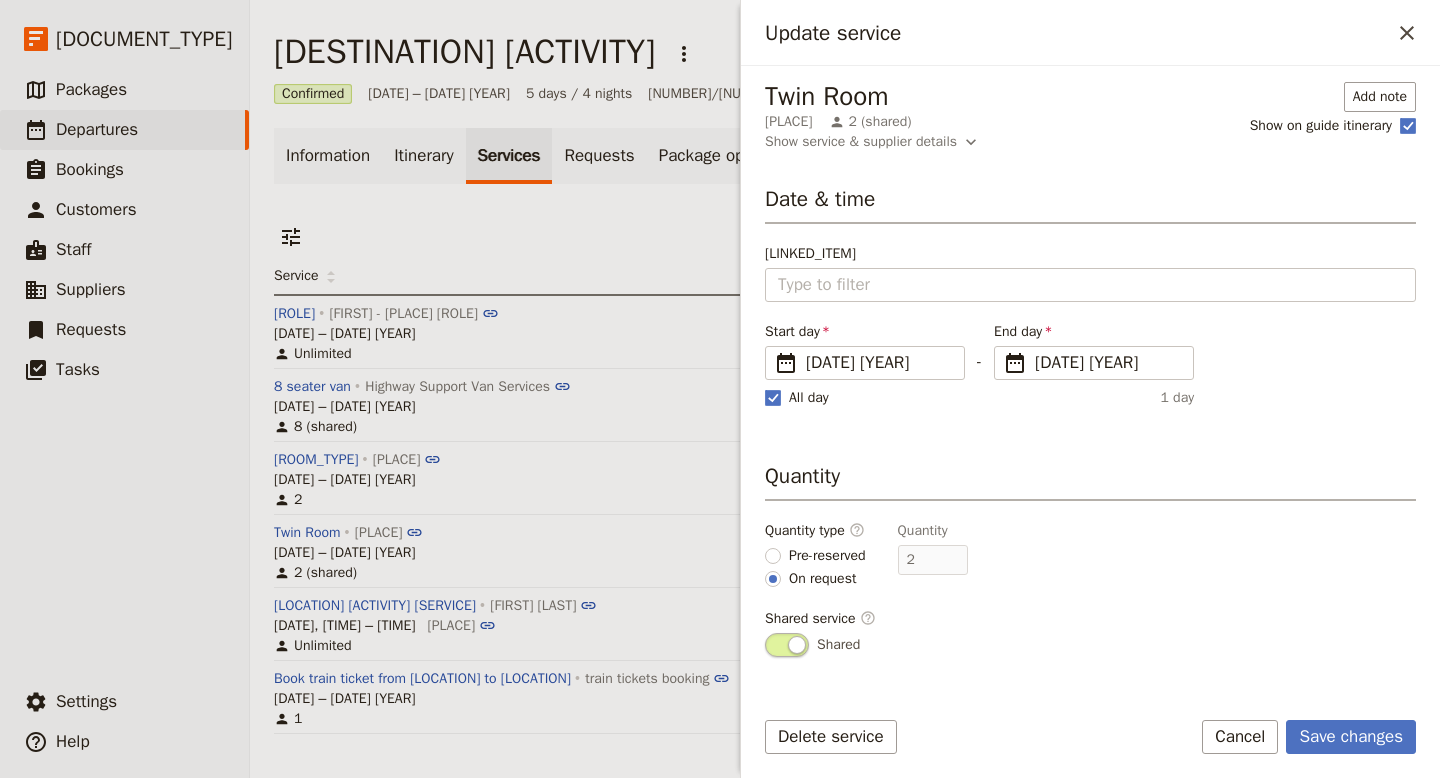 scroll, scrollTop: 0, scrollLeft: 0, axis: both 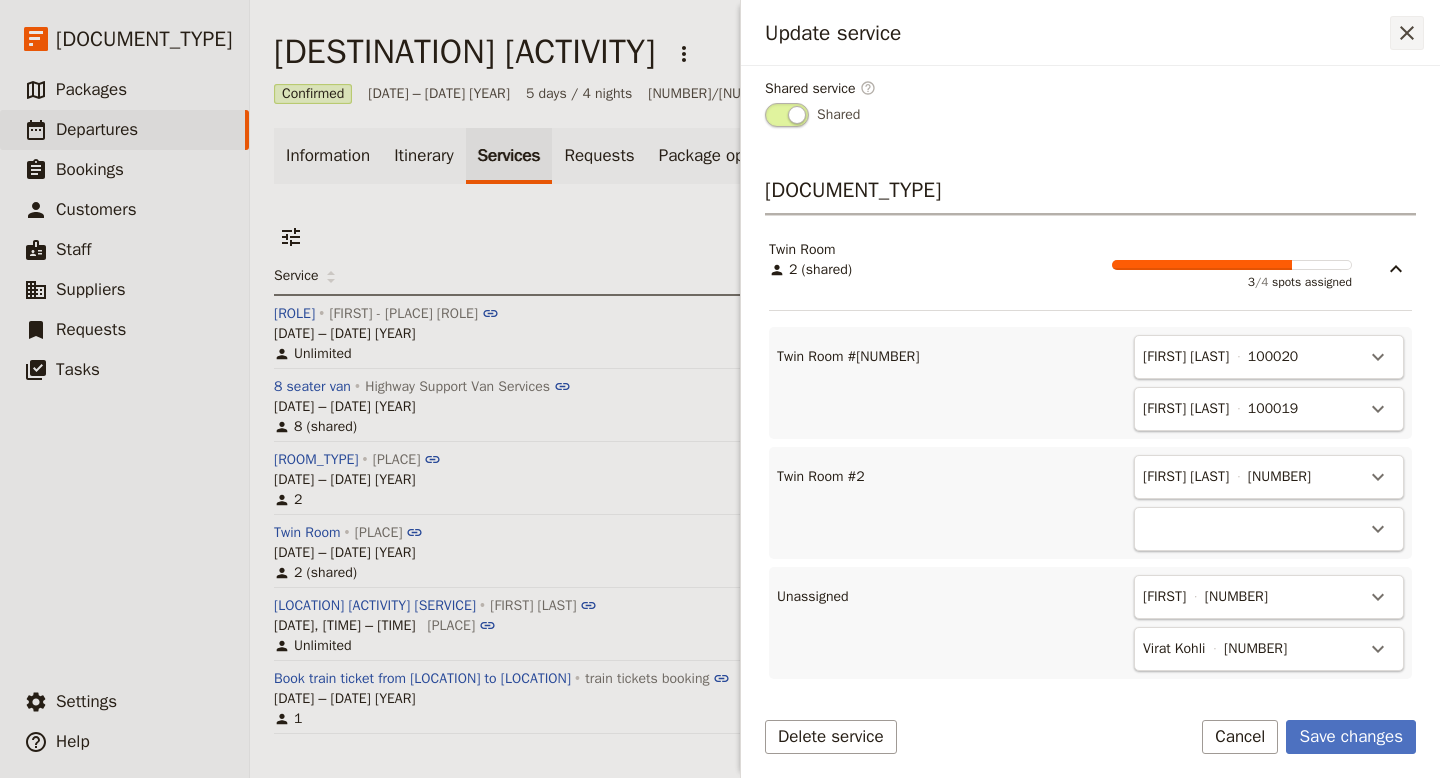 click 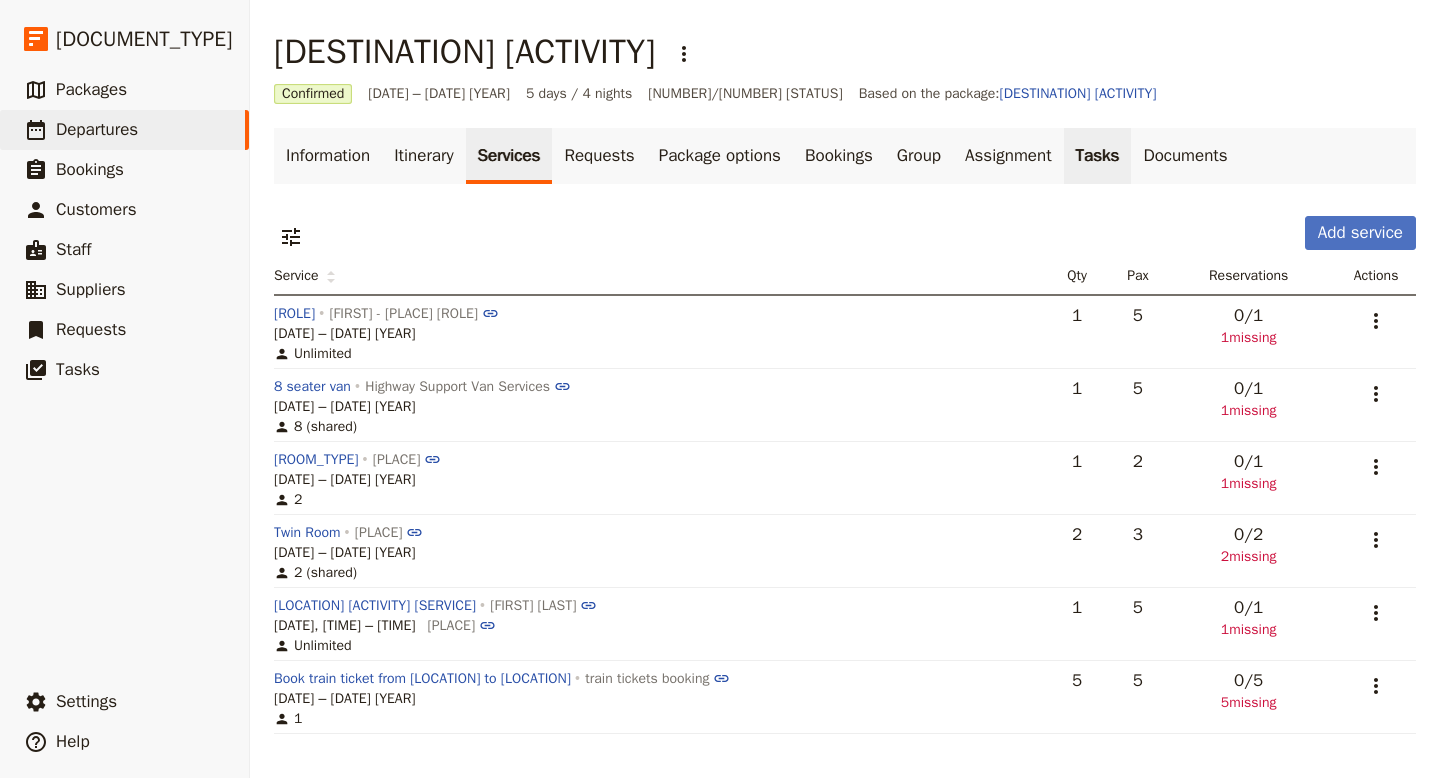 click on "Tasks" at bounding box center [1098, 156] 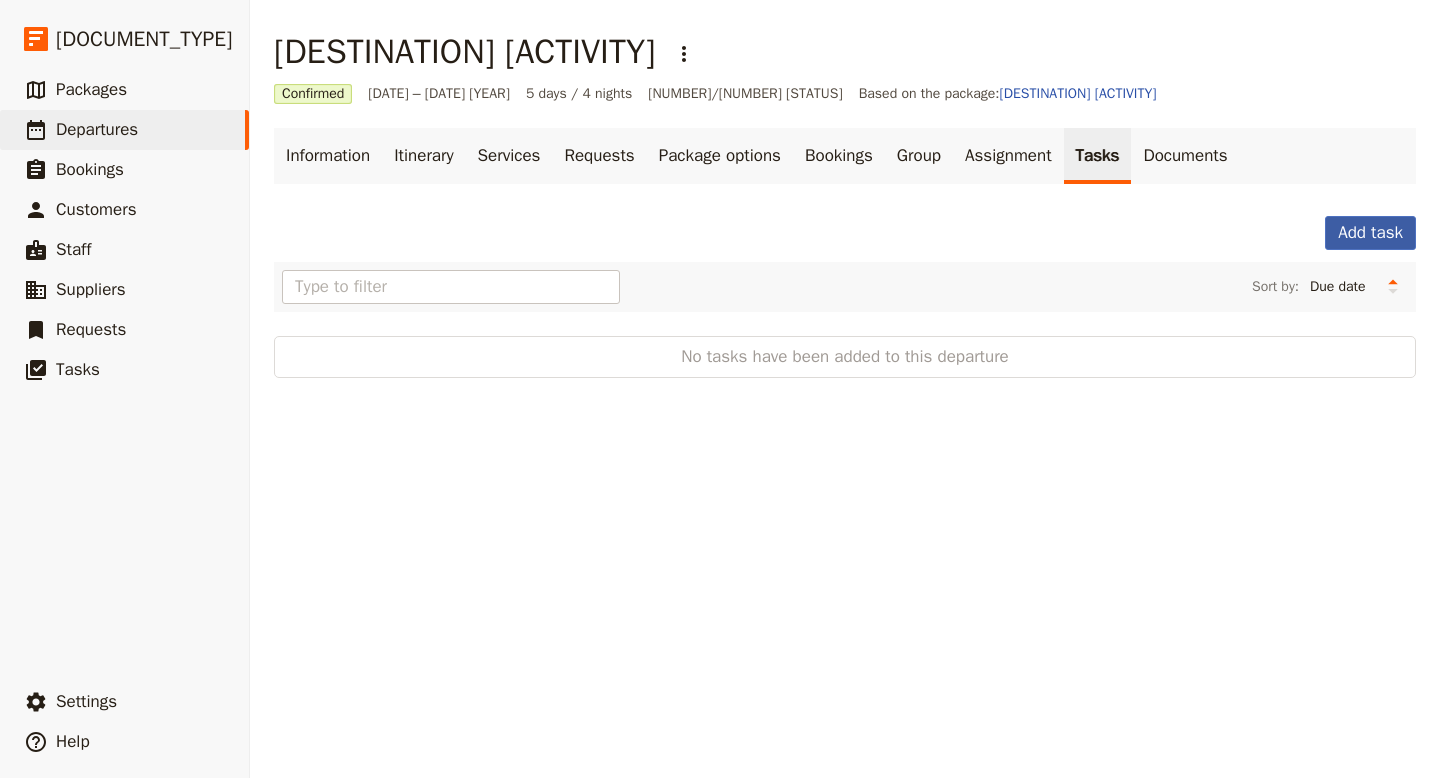 click on "Add task" at bounding box center [1370, 233] 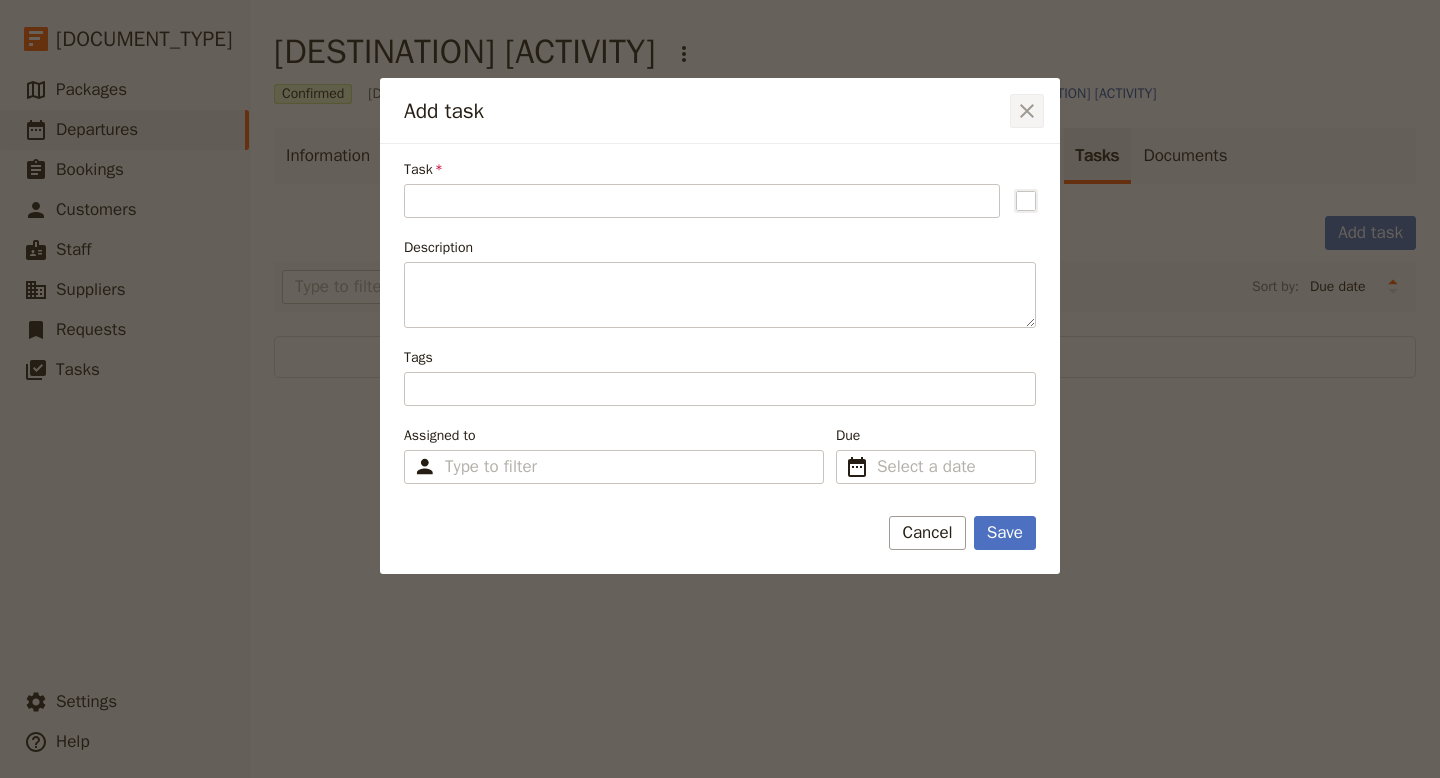 click 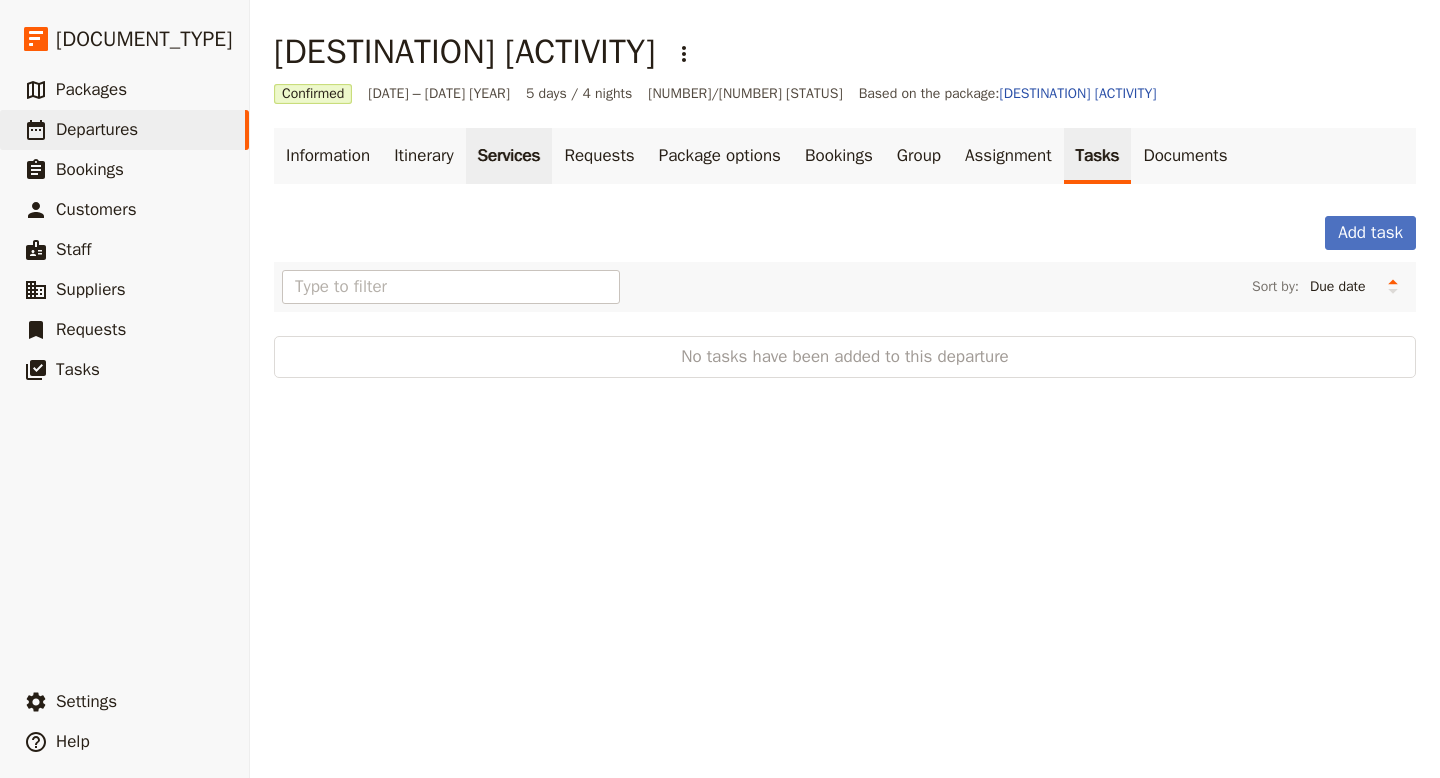 click on "Services" at bounding box center (509, 156) 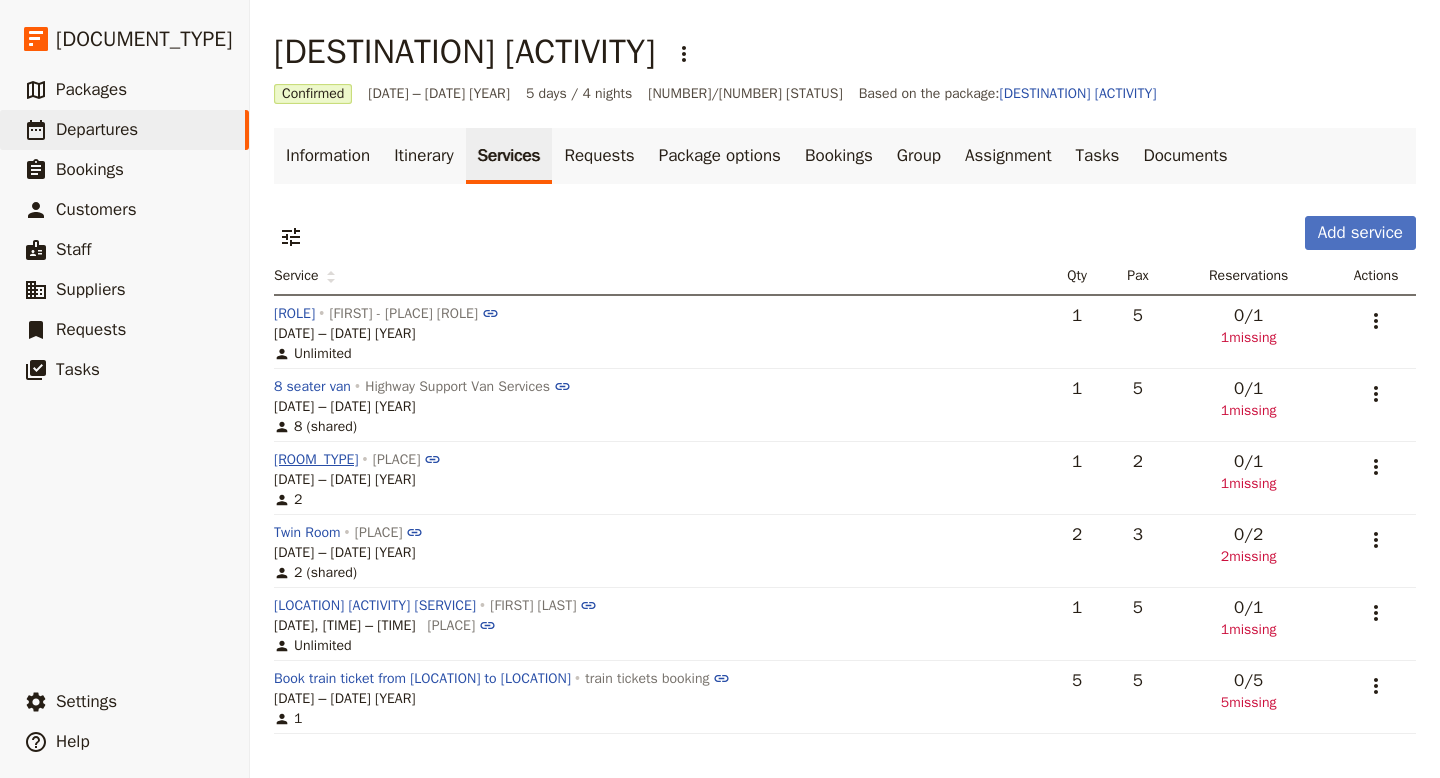 click on "[ROOM_TYPE]" at bounding box center (316, 460) 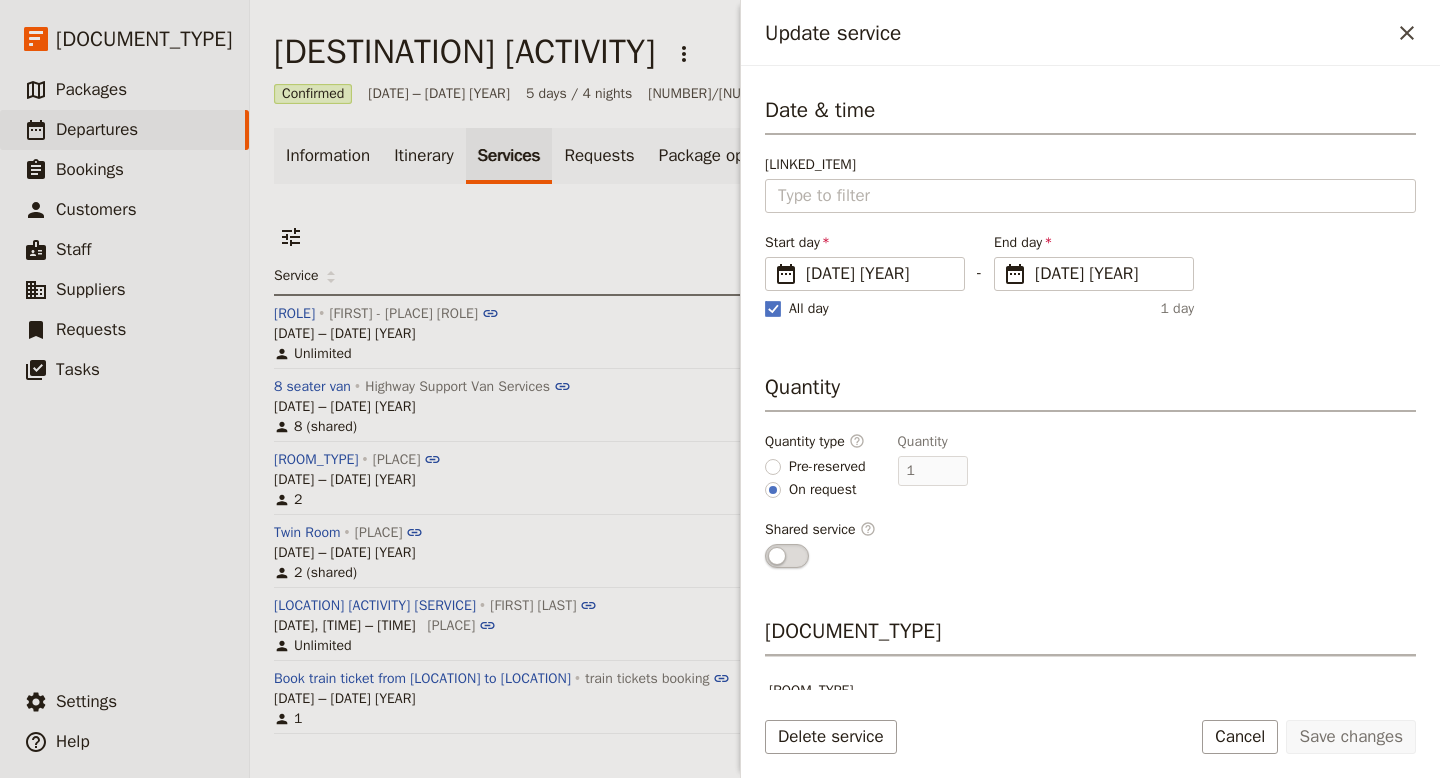 scroll, scrollTop: 145, scrollLeft: 0, axis: vertical 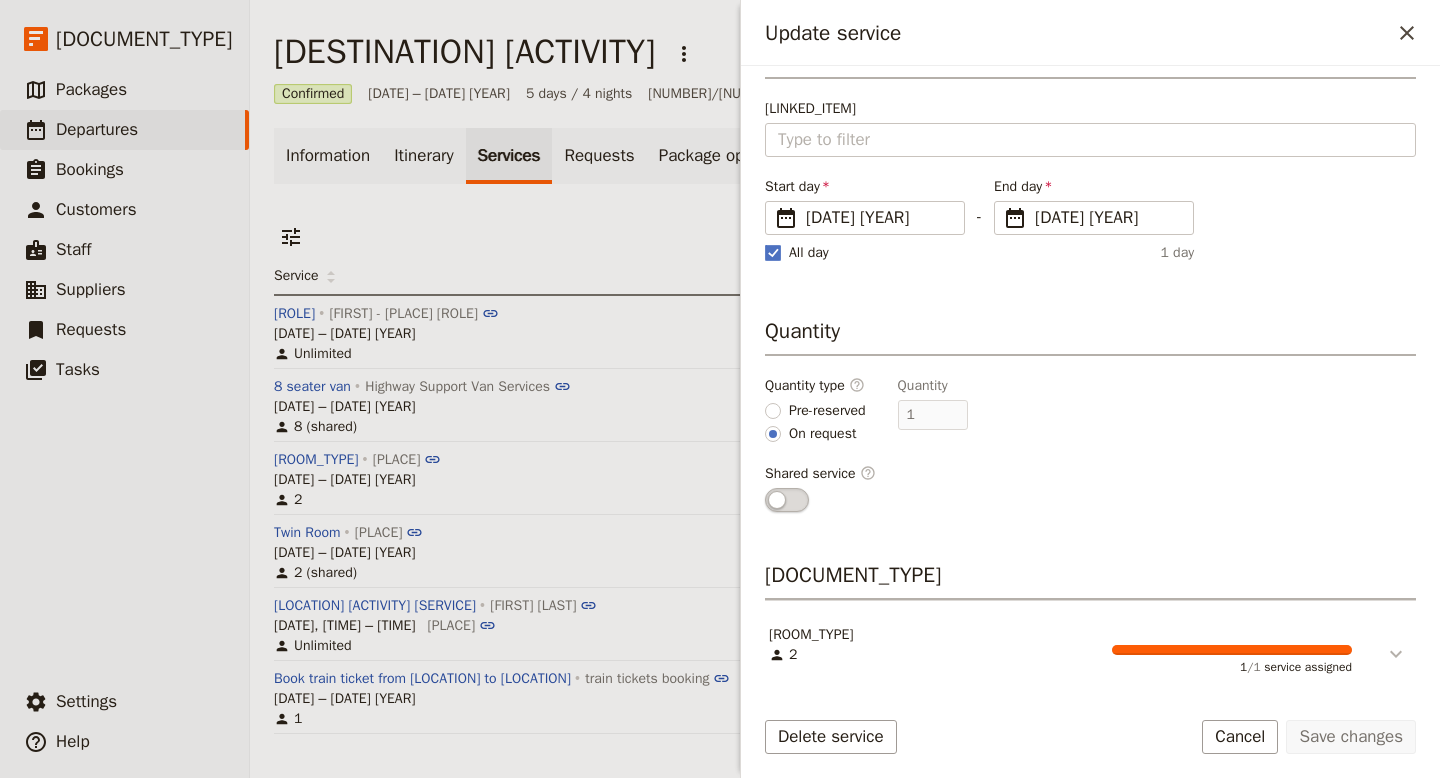 click 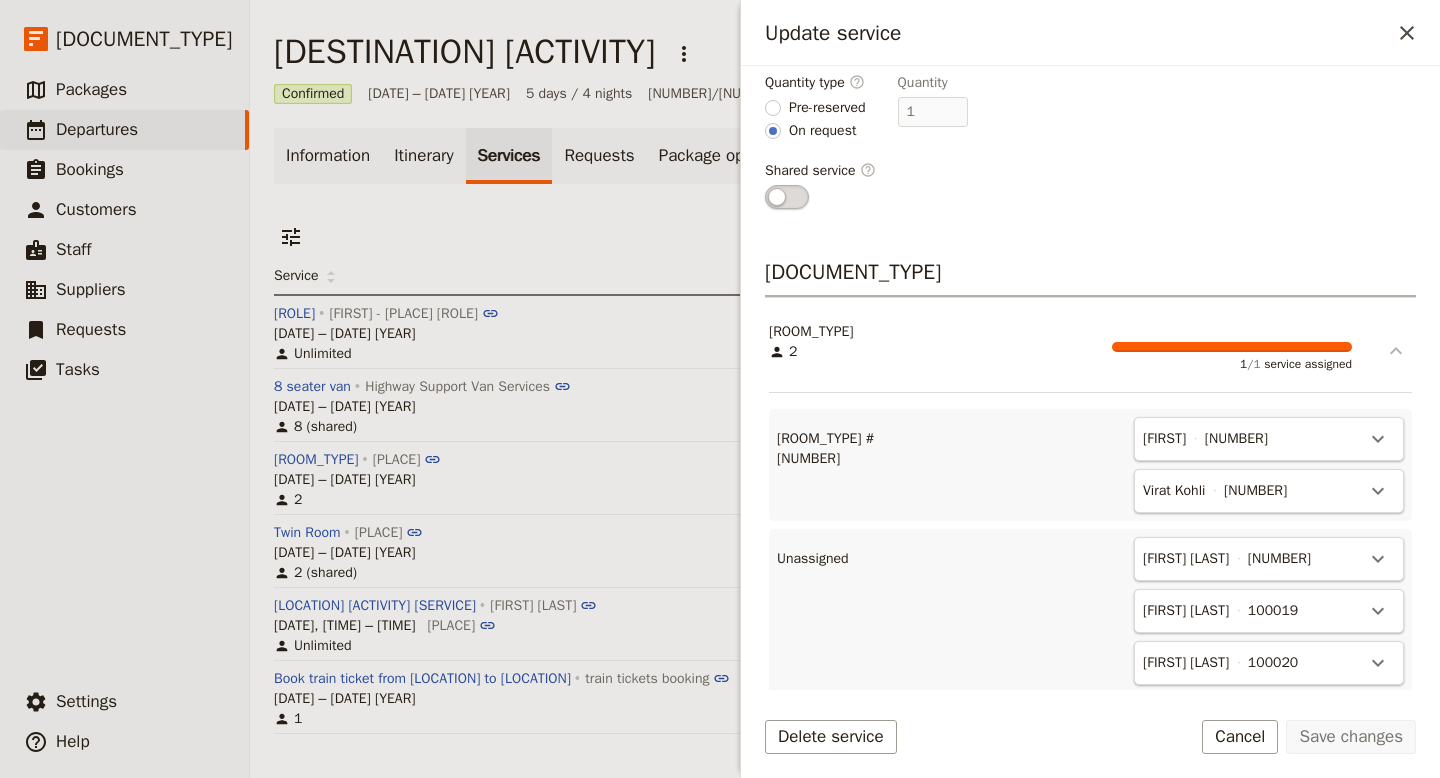 scroll, scrollTop: 462, scrollLeft: 0, axis: vertical 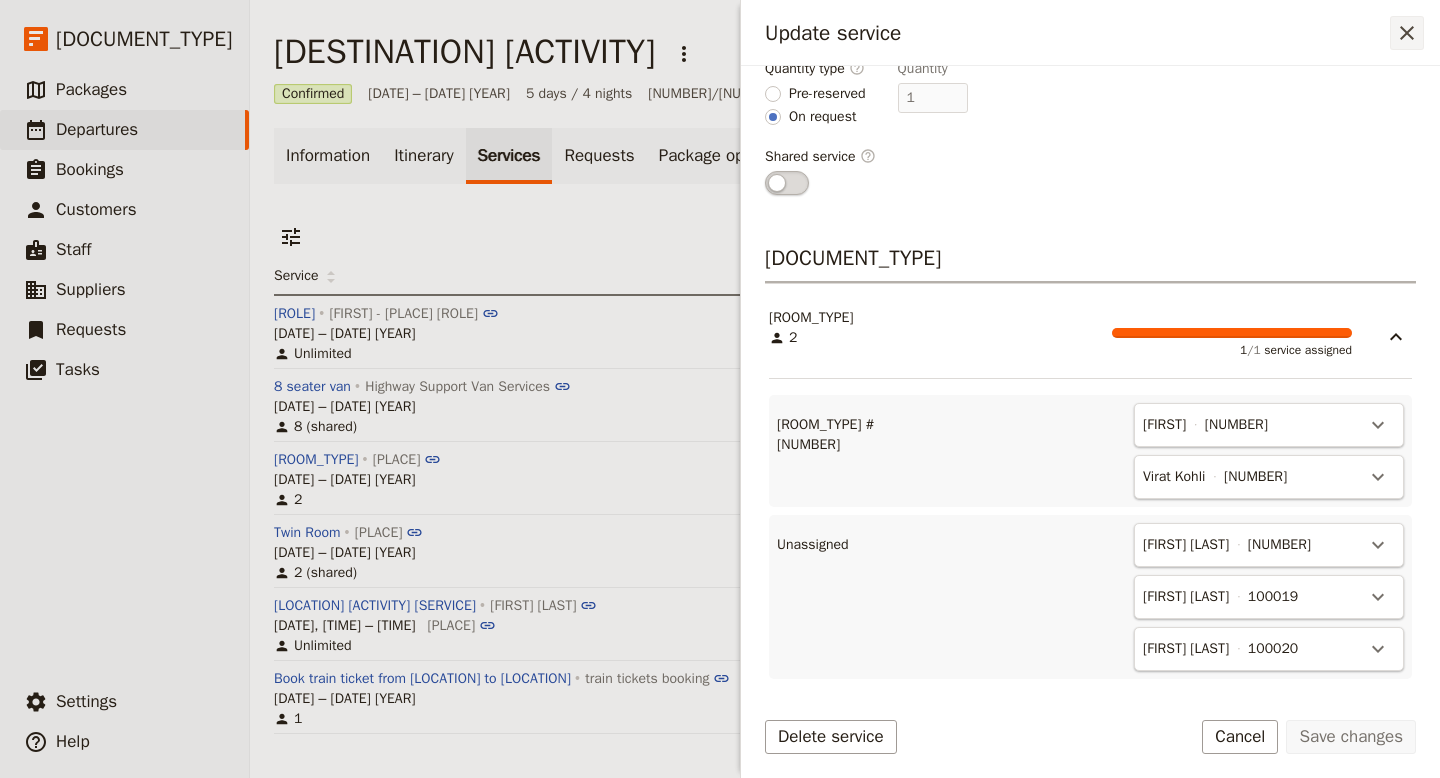 click 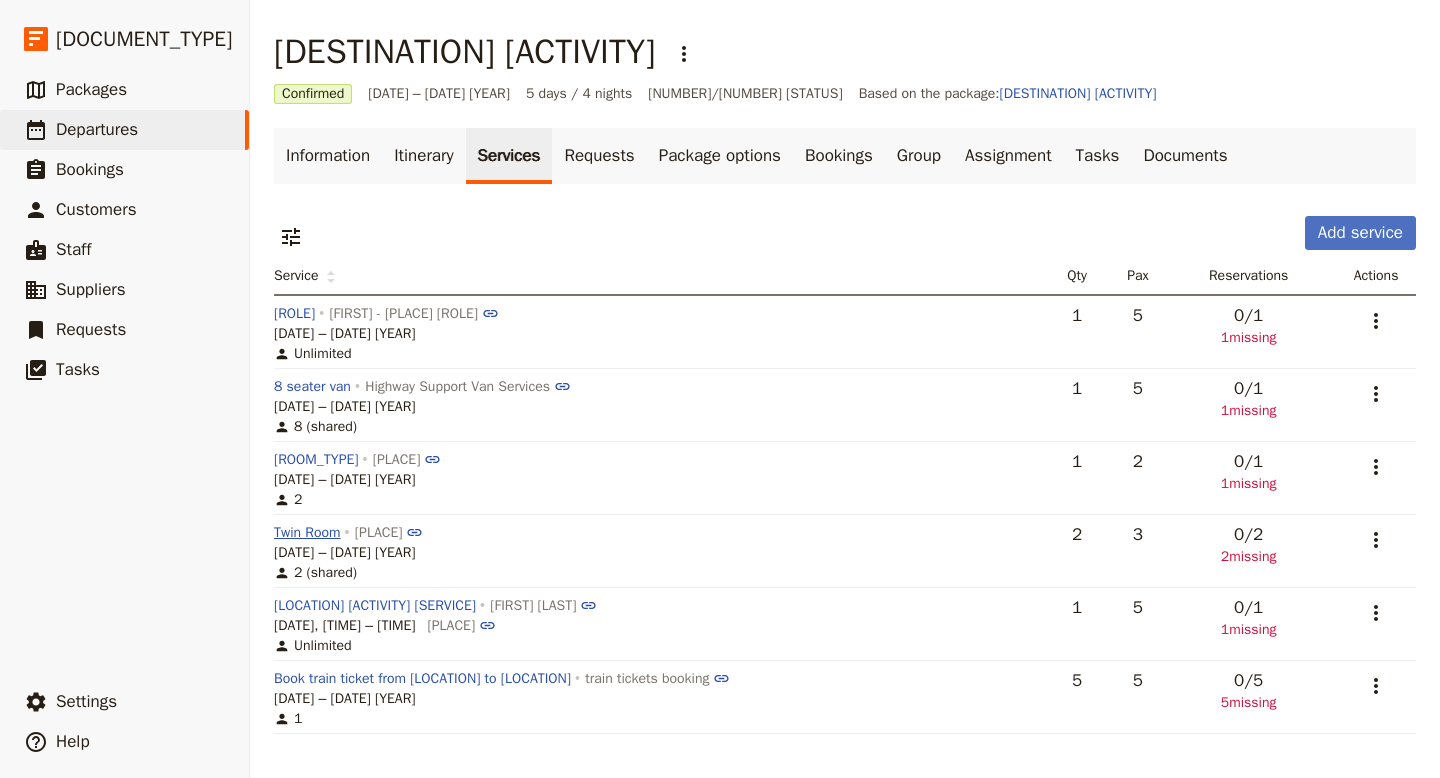 click on "Twin Room" at bounding box center (307, 533) 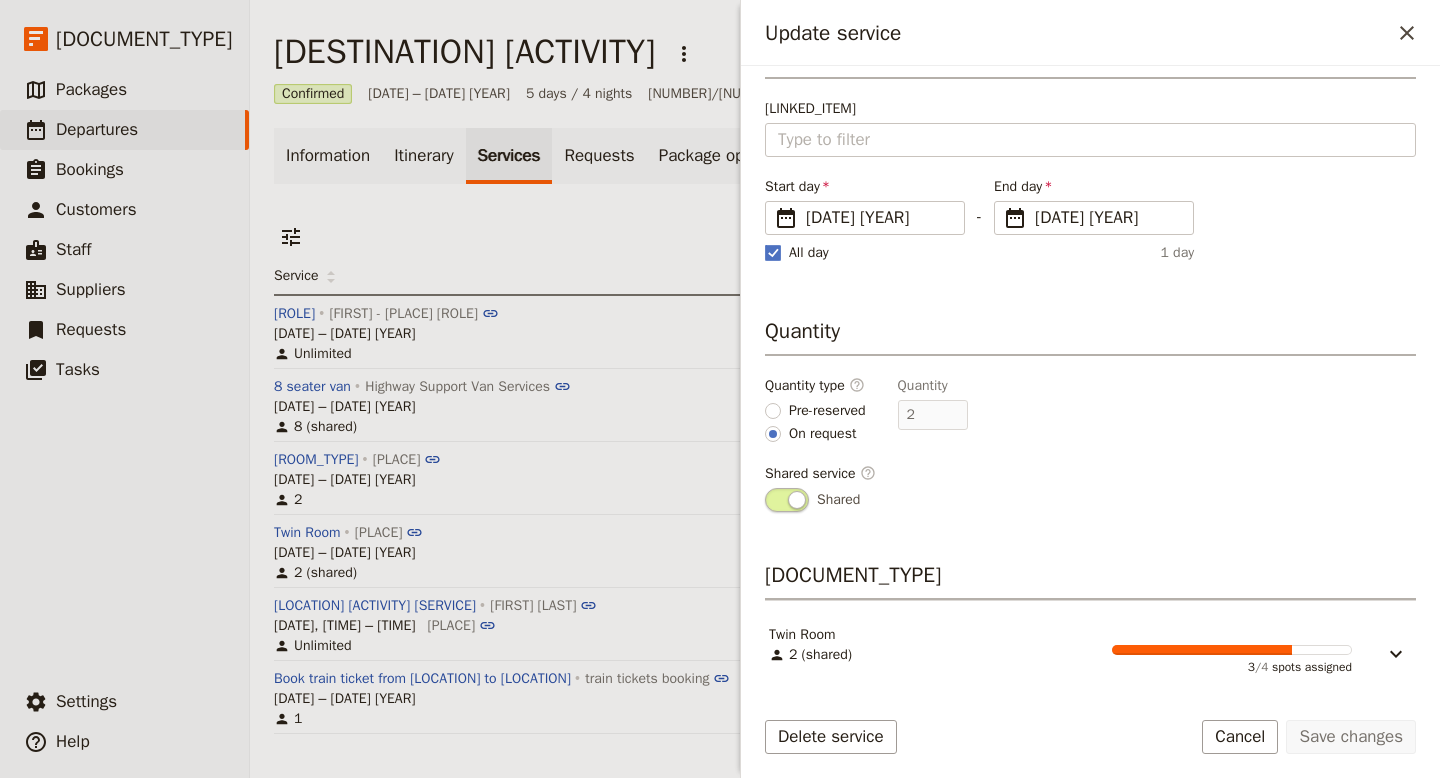 scroll, scrollTop: 0, scrollLeft: 0, axis: both 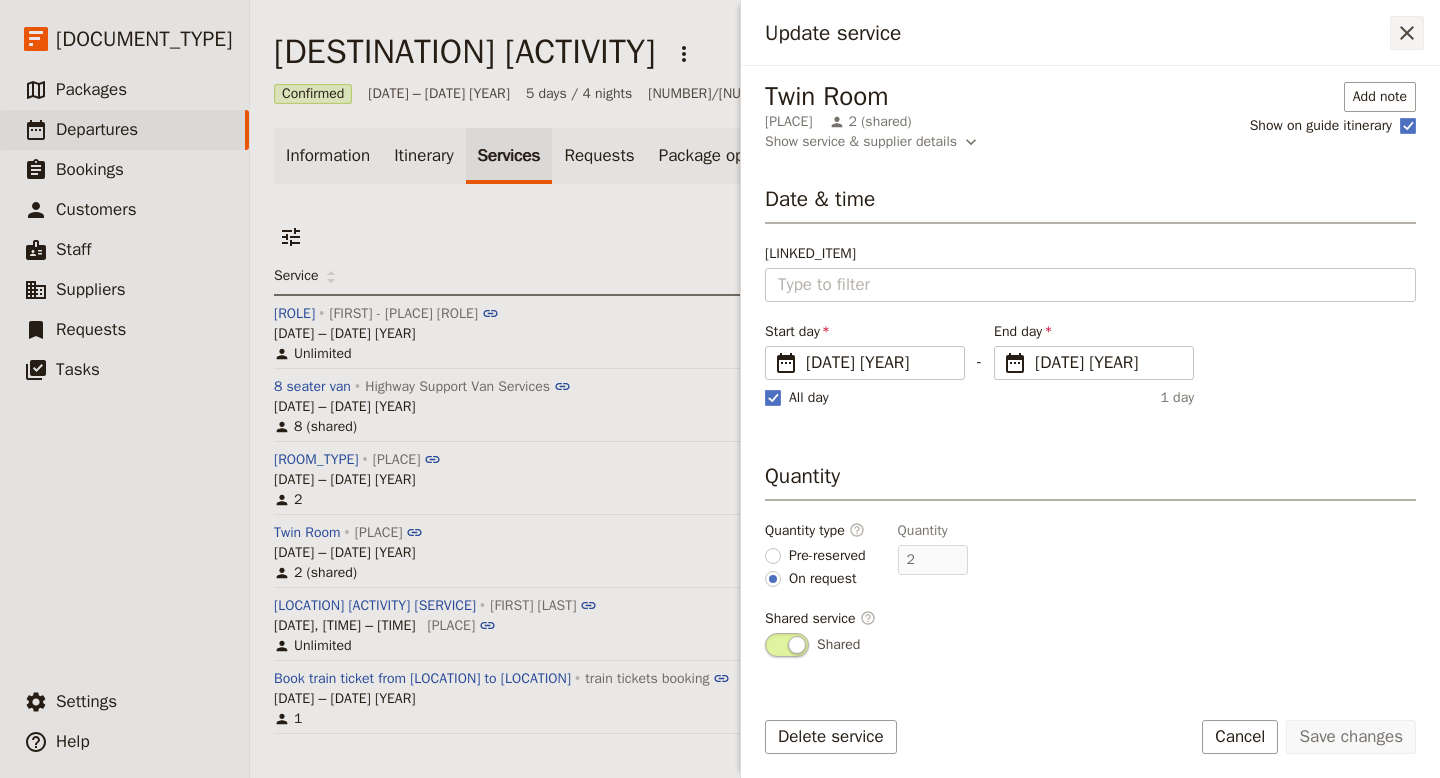 click 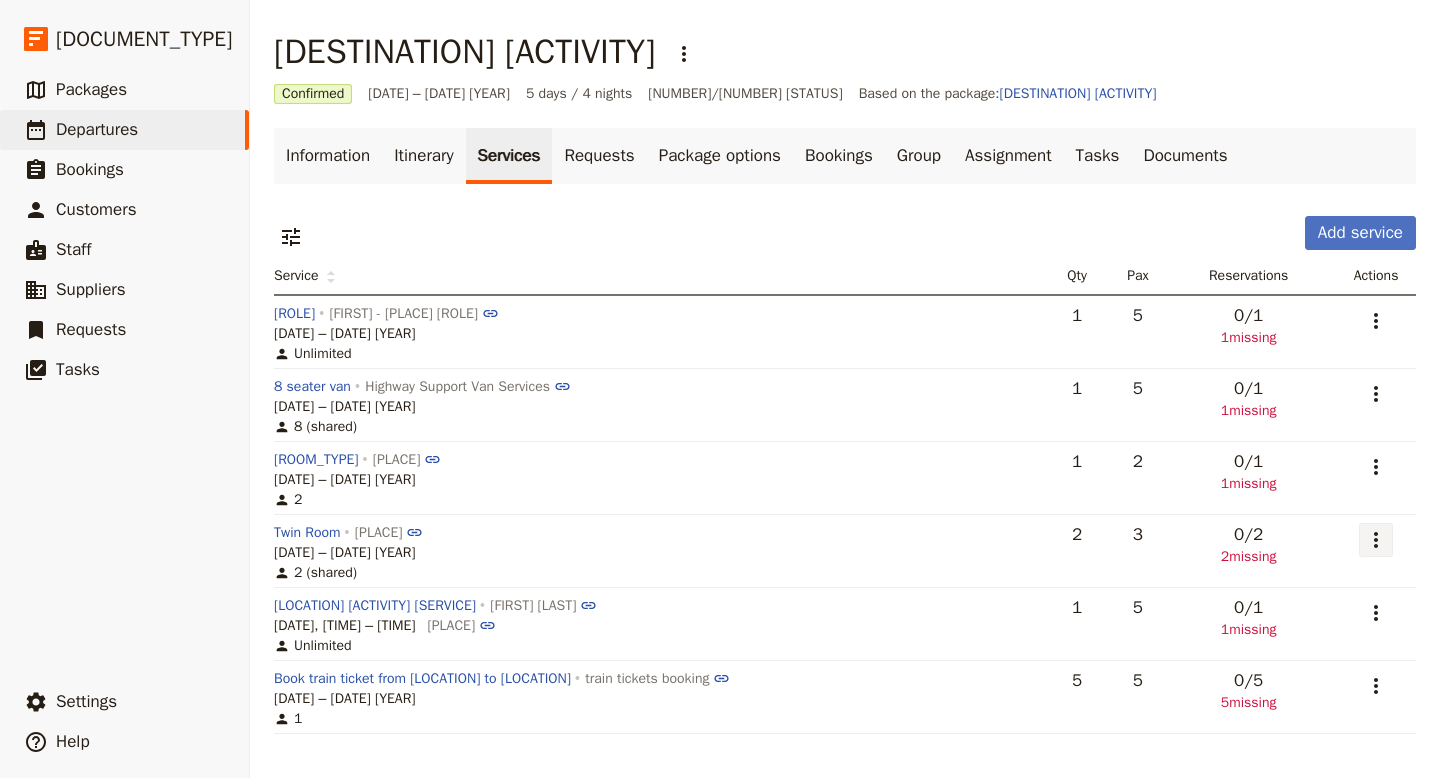 click 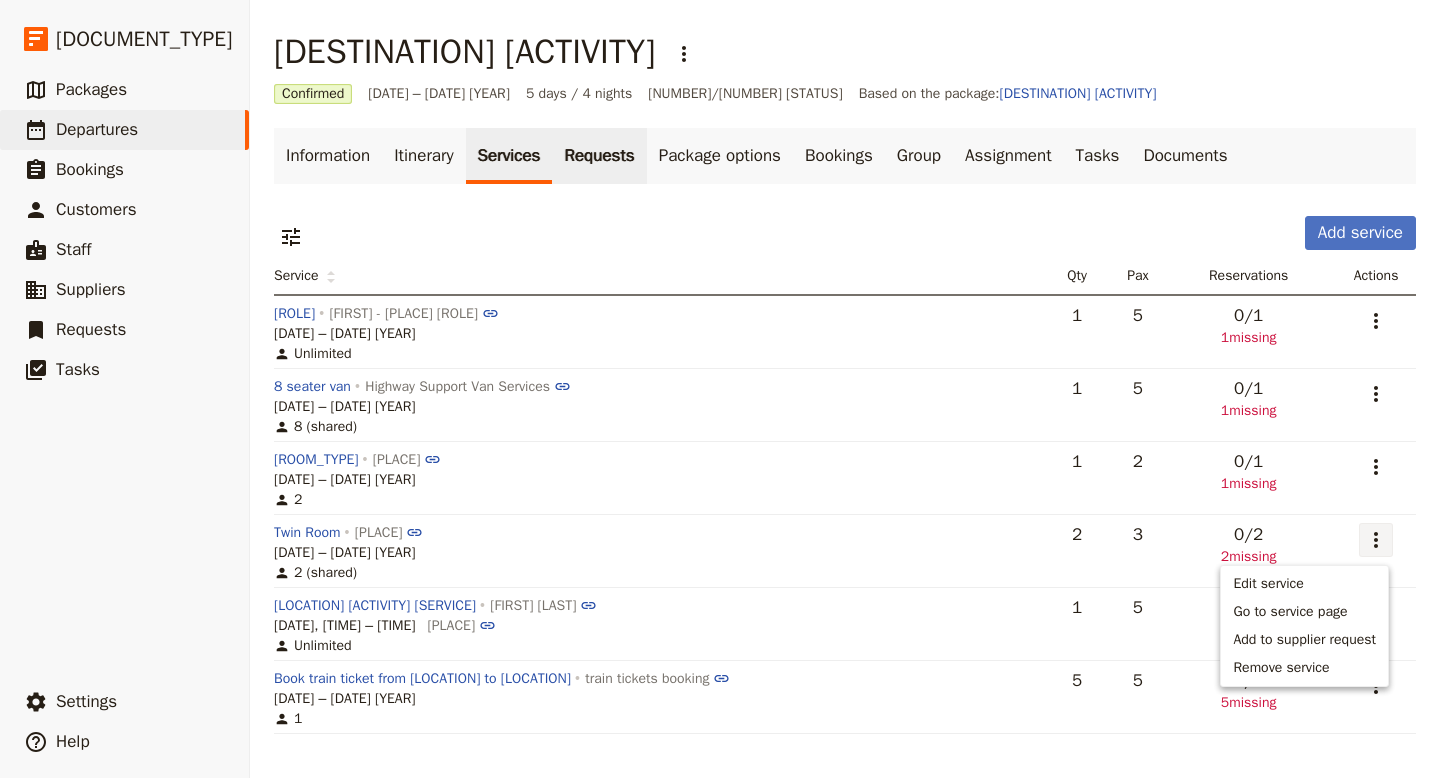 click on "Requests" at bounding box center (599, 156) 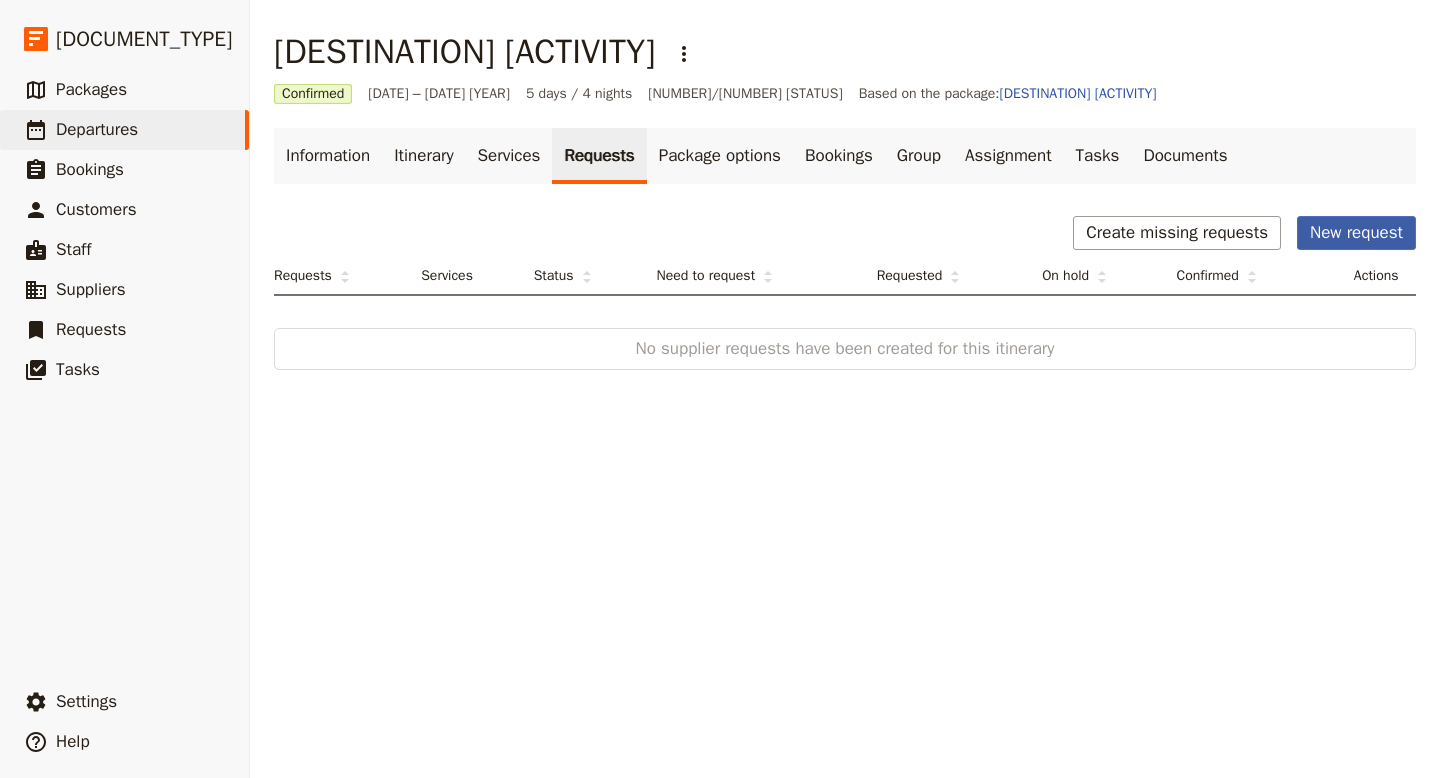 click on "New request" at bounding box center [1356, 233] 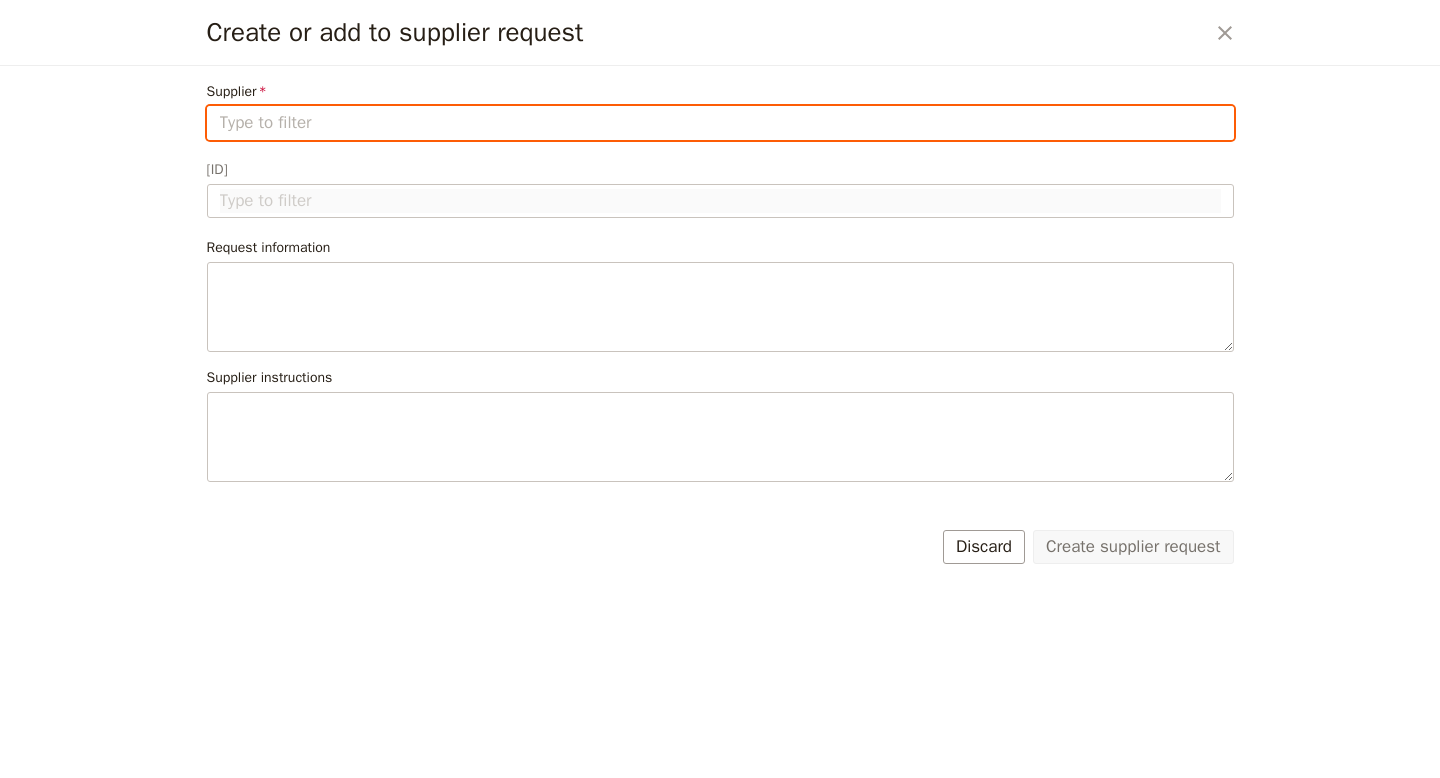 click on "Supplier" at bounding box center (720, 123) 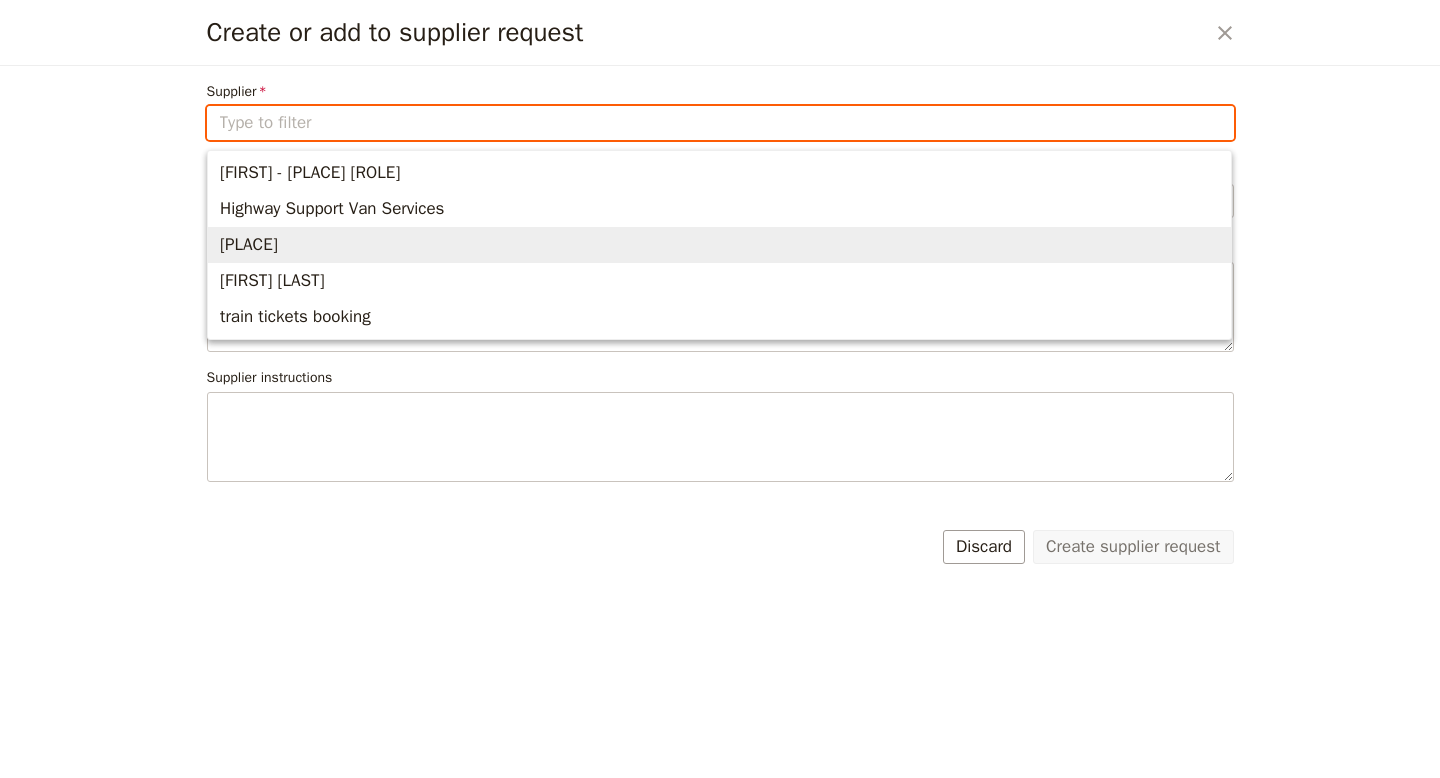 click on "[PLACE]" at bounding box center [249, 245] 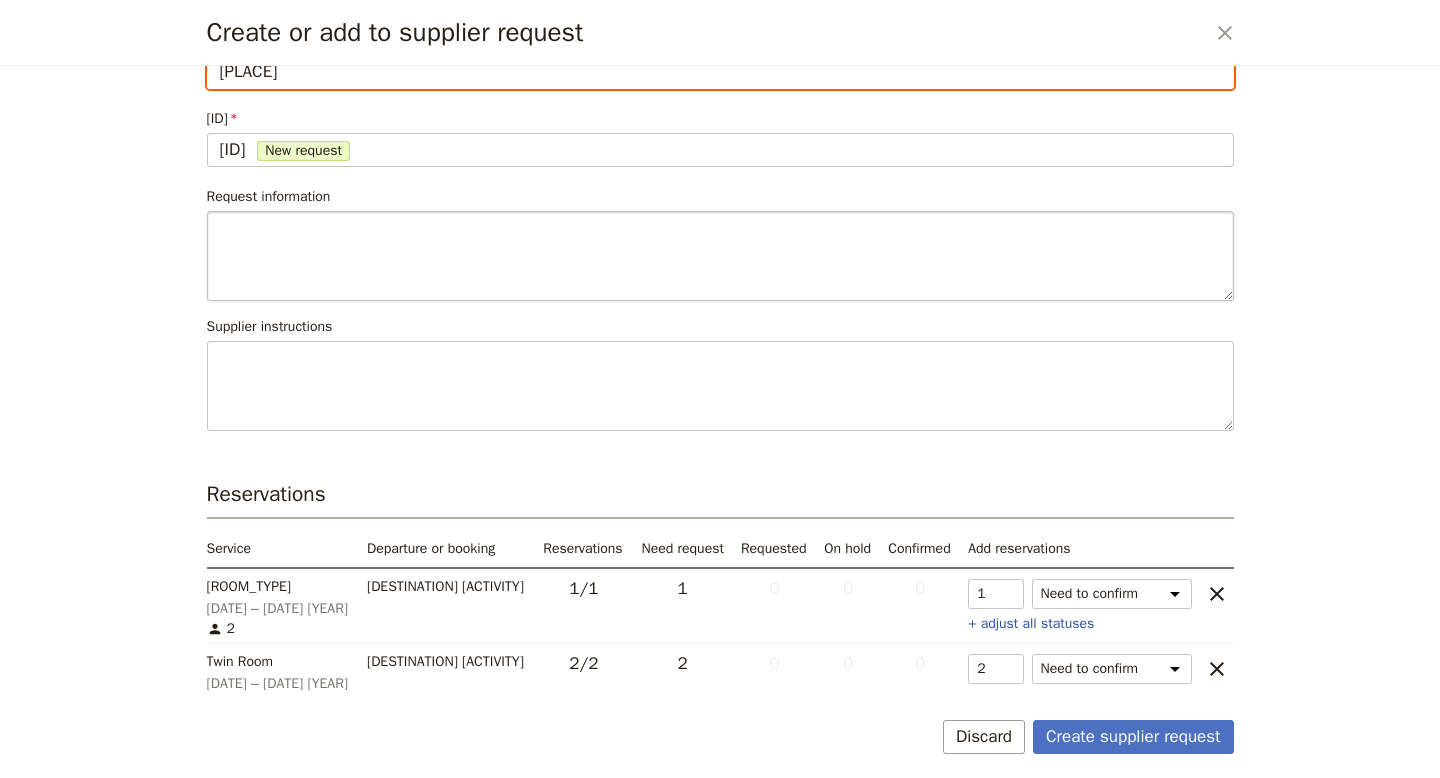 scroll, scrollTop: 82, scrollLeft: 0, axis: vertical 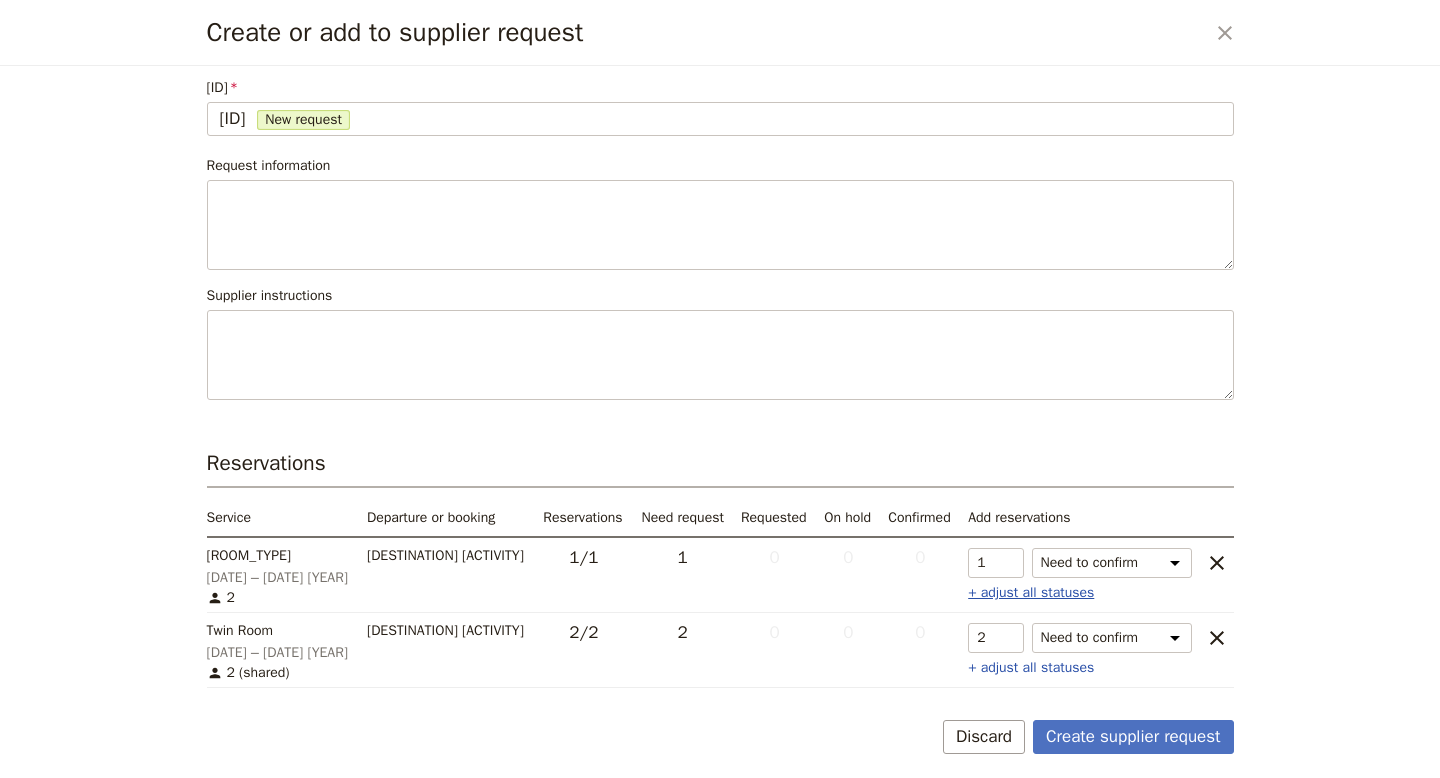 click on "+ adjust all statuses" at bounding box center [1031, 593] 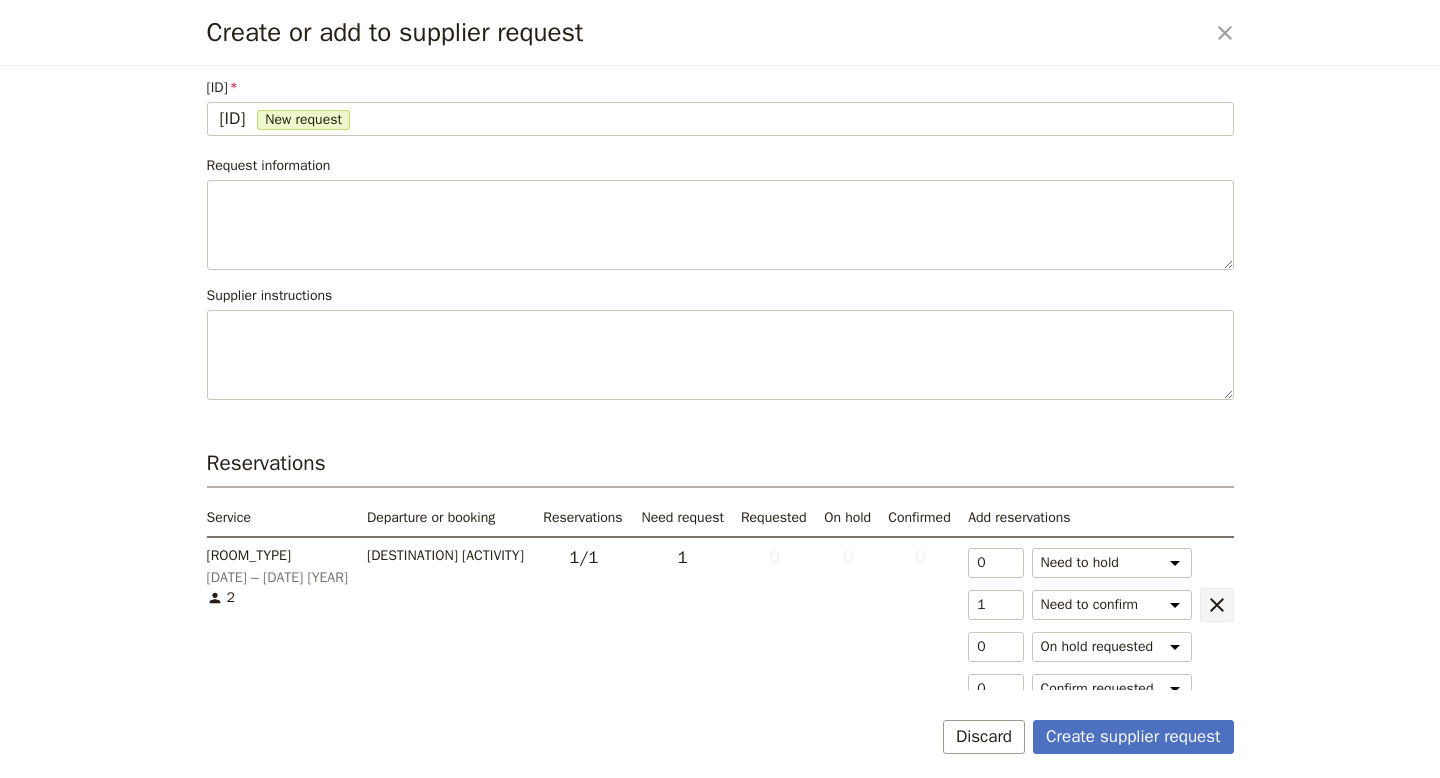 click 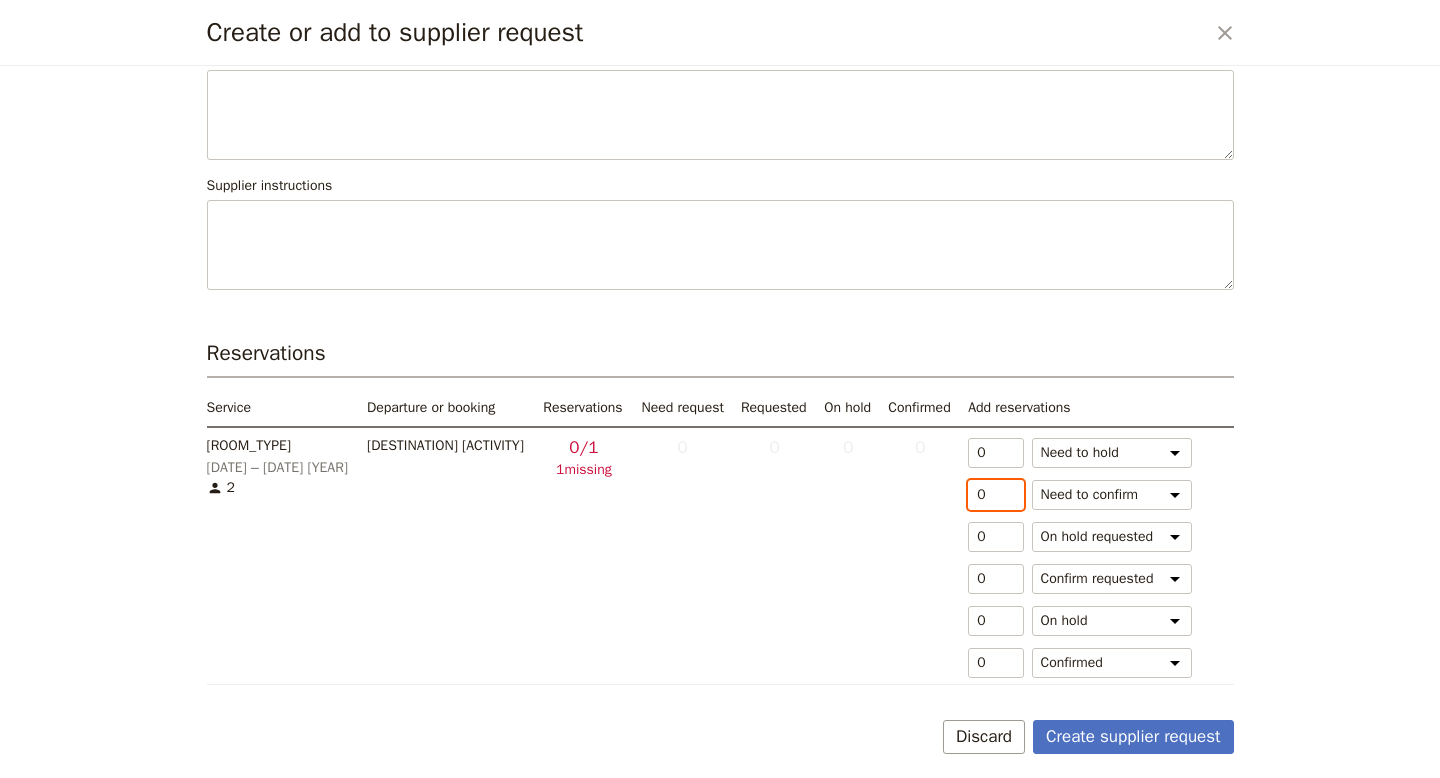 scroll, scrollTop: 264, scrollLeft: 0, axis: vertical 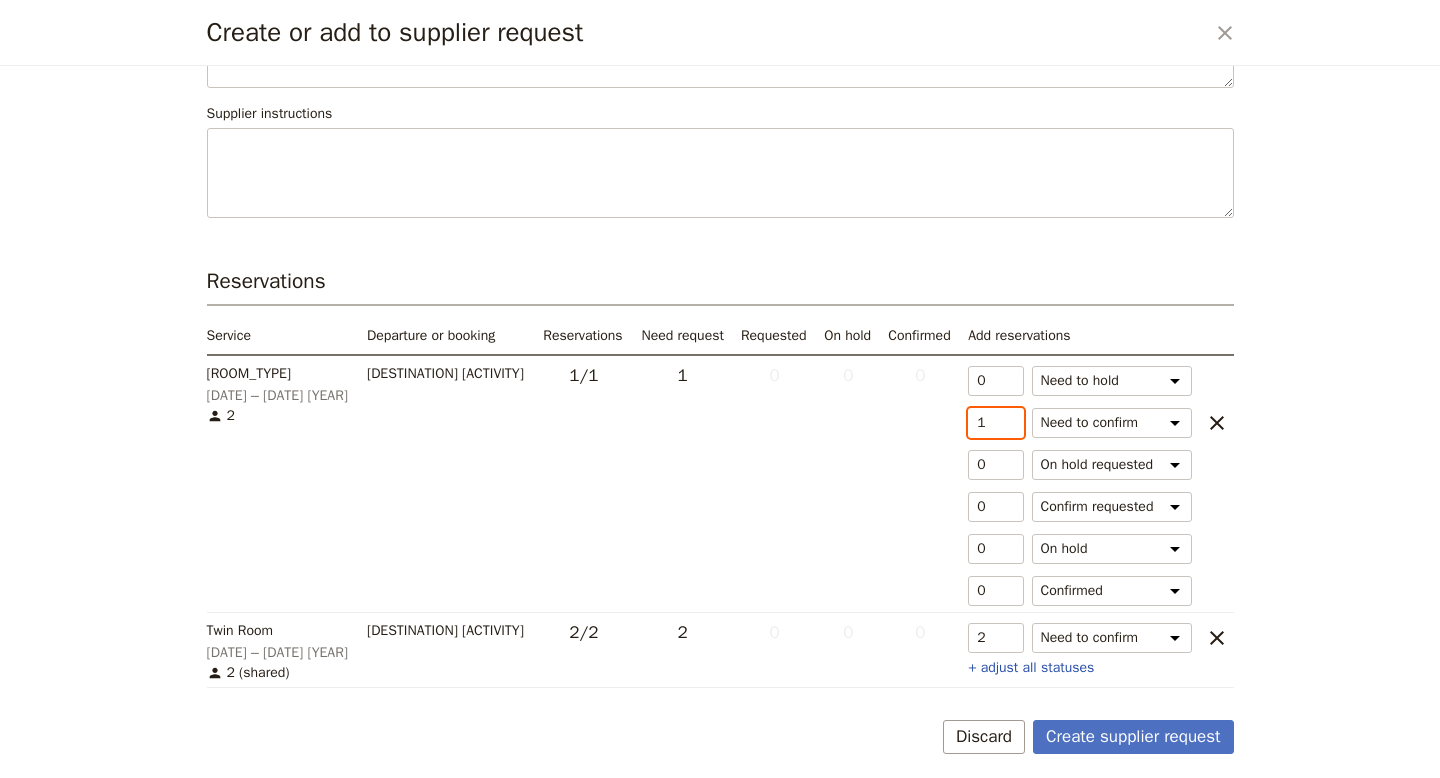 type on "1" 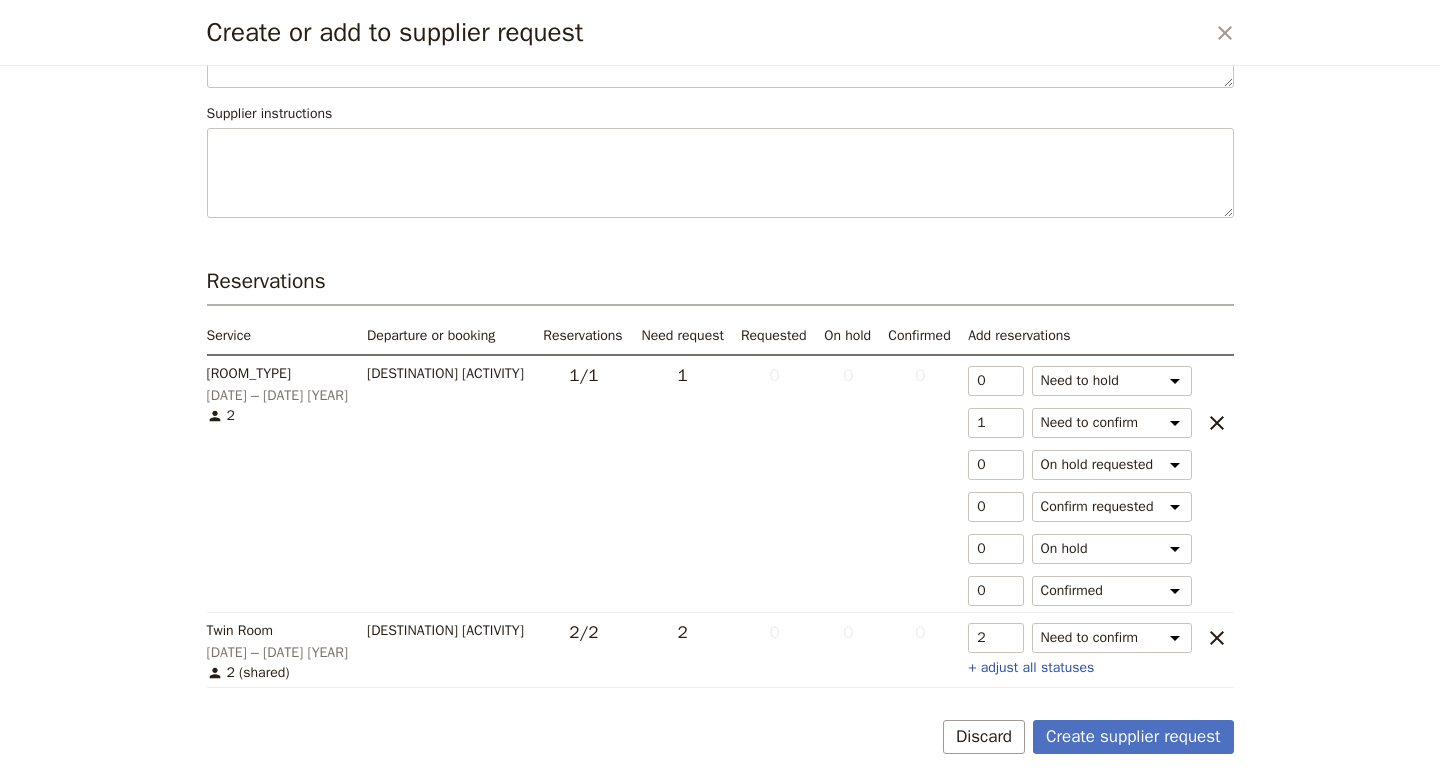 click on "0" at bounding box center [848, 484] 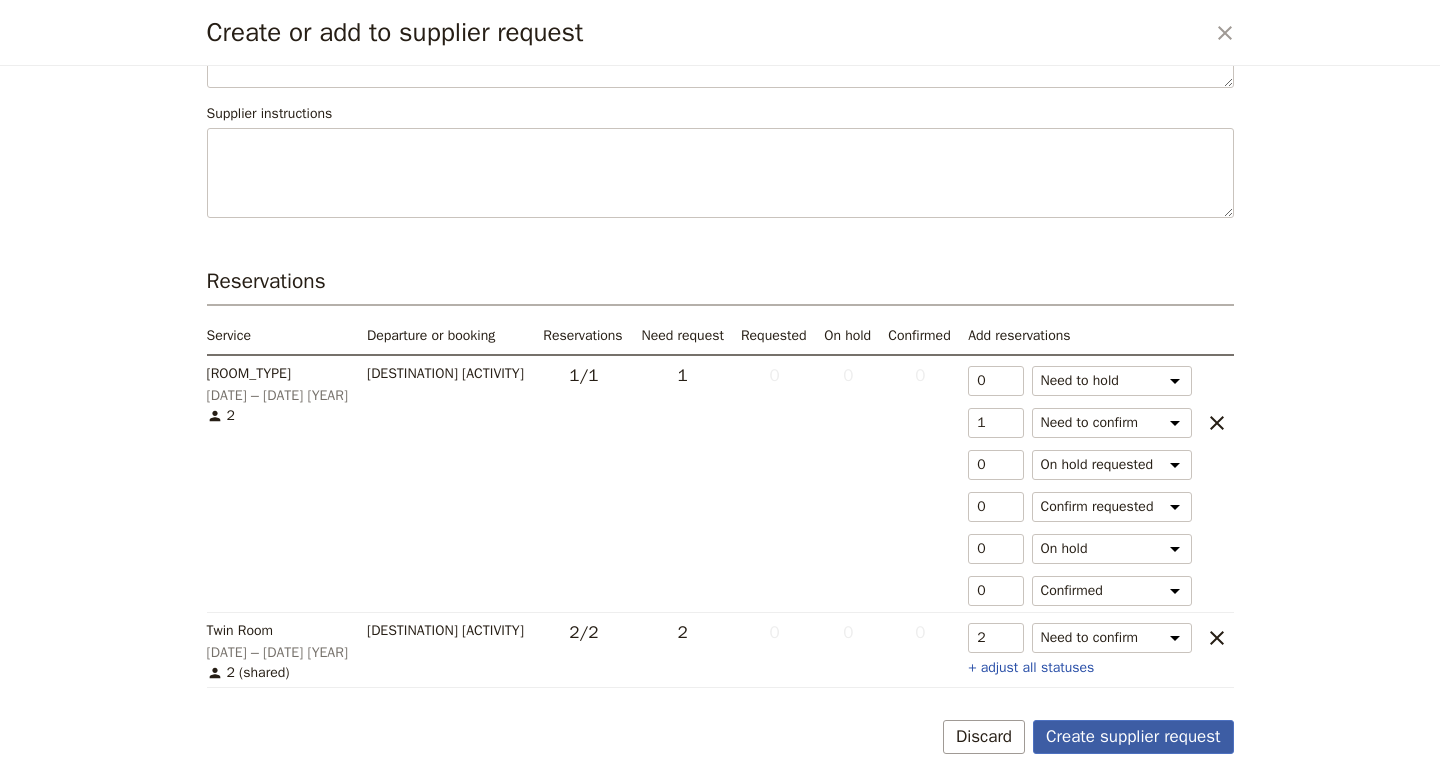click on "Create supplier request" at bounding box center (1133, 737) 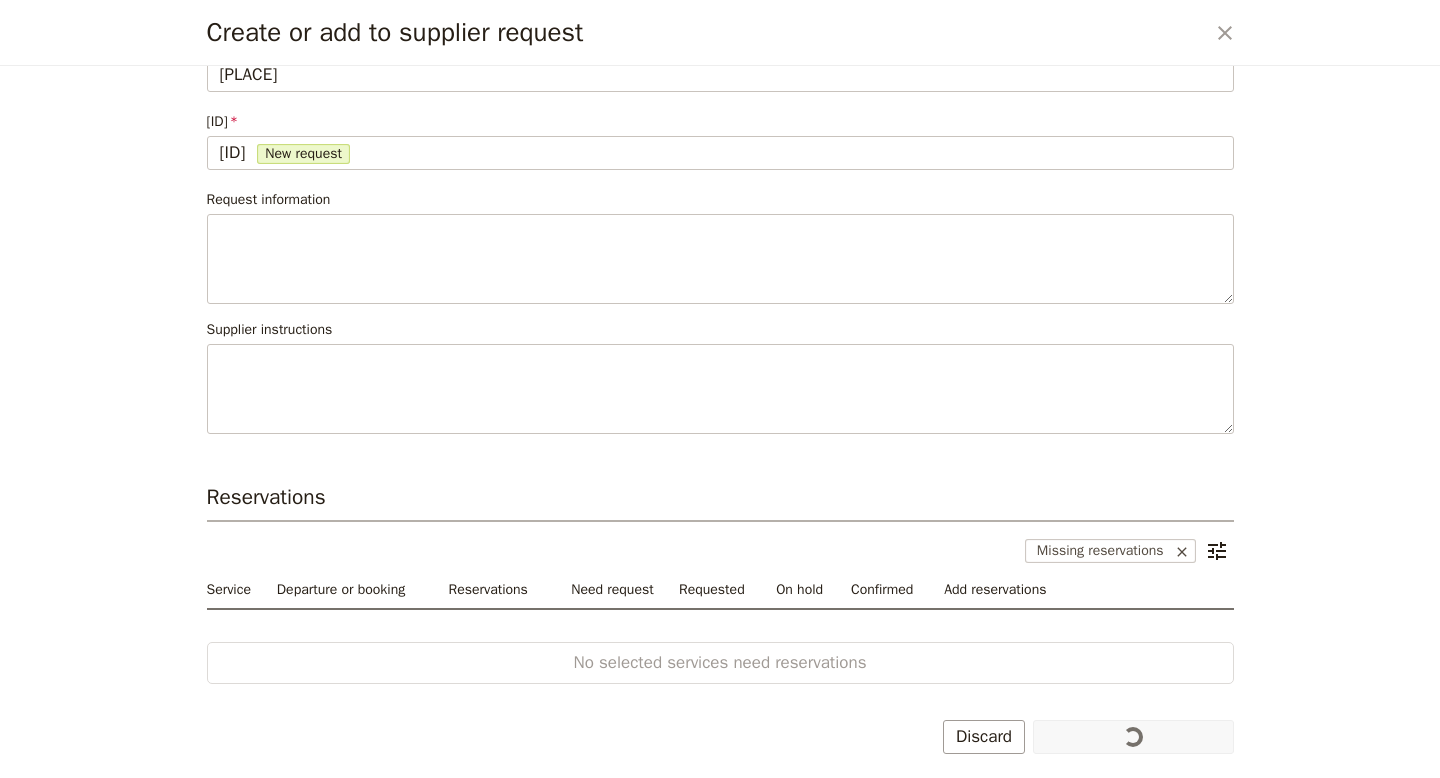 scroll, scrollTop: 48, scrollLeft: 0, axis: vertical 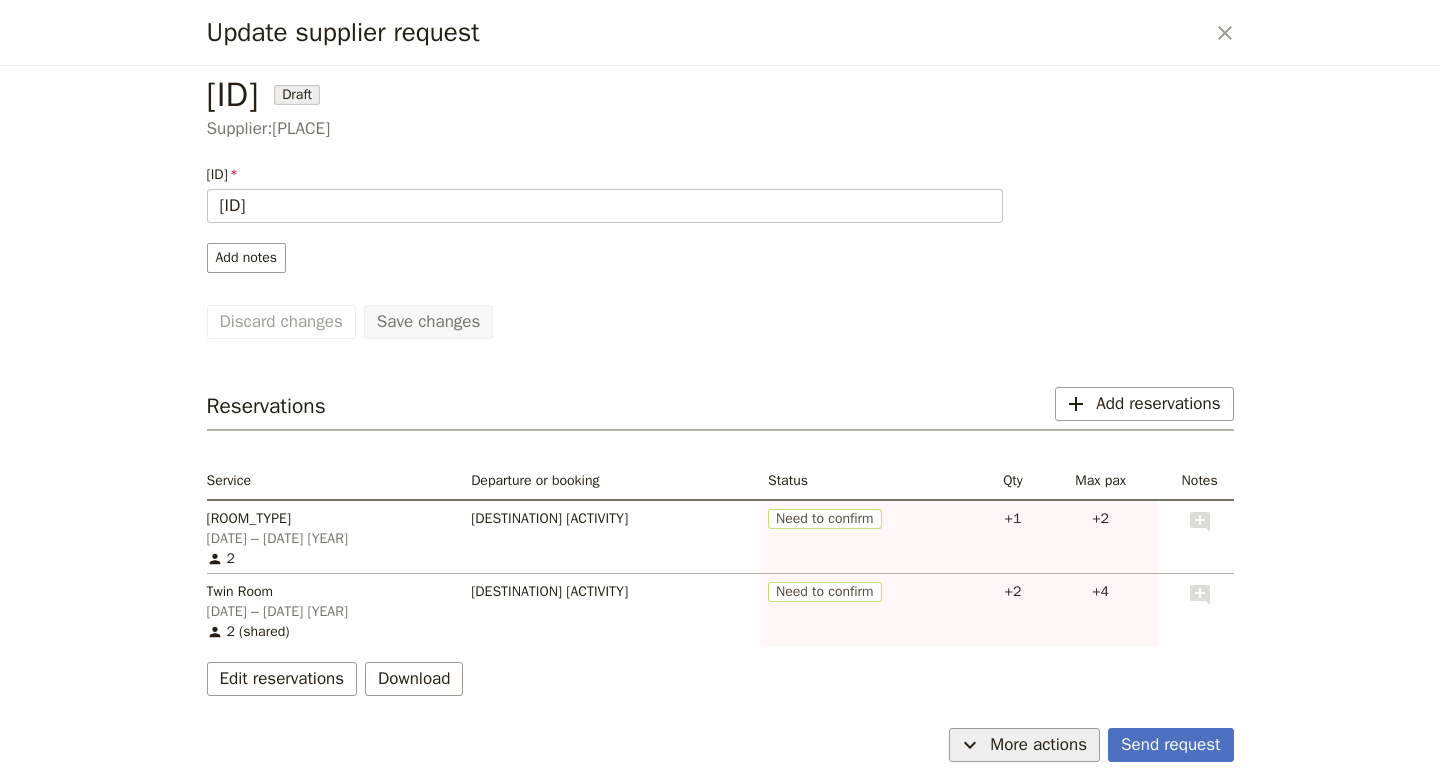 click 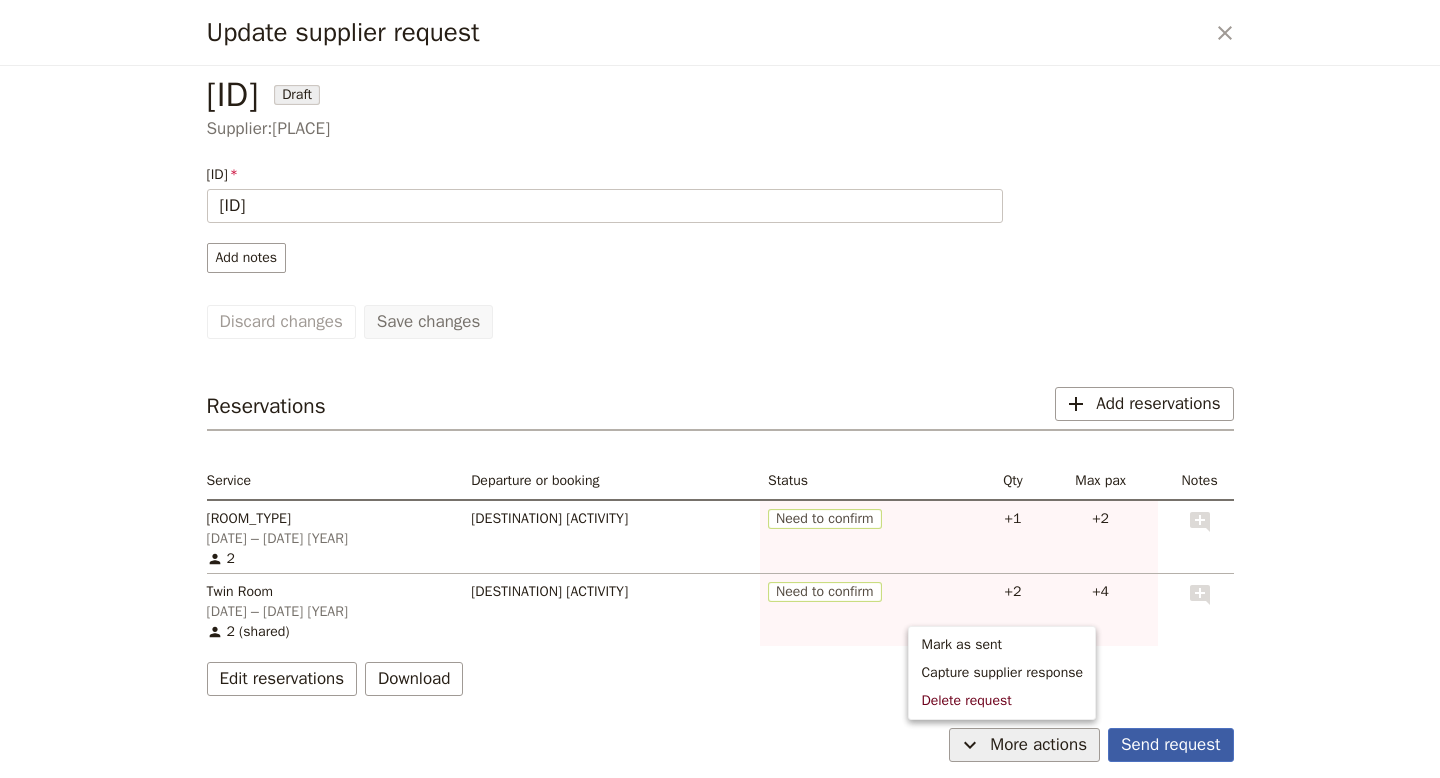 click on "Send request" at bounding box center [1170, 745] 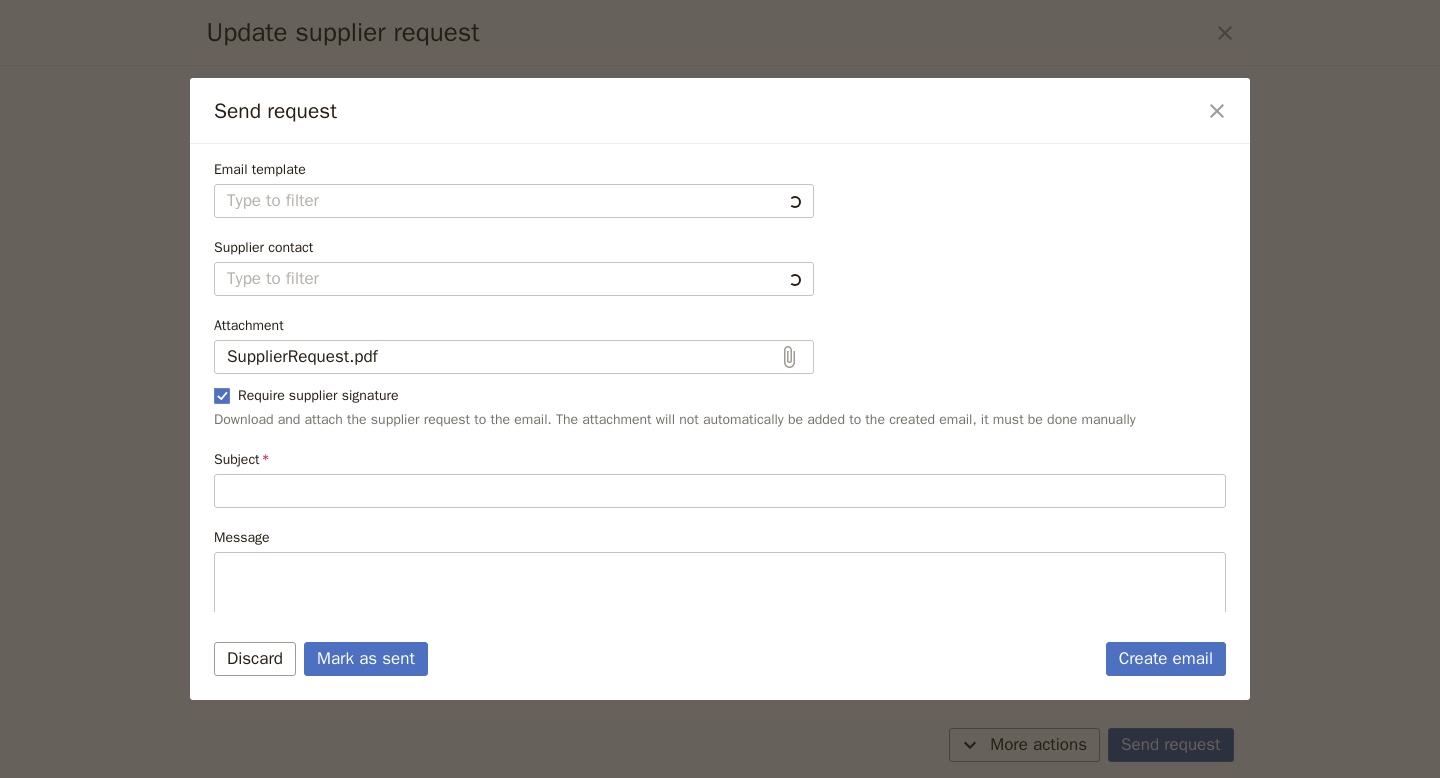 type on "New reservation request" 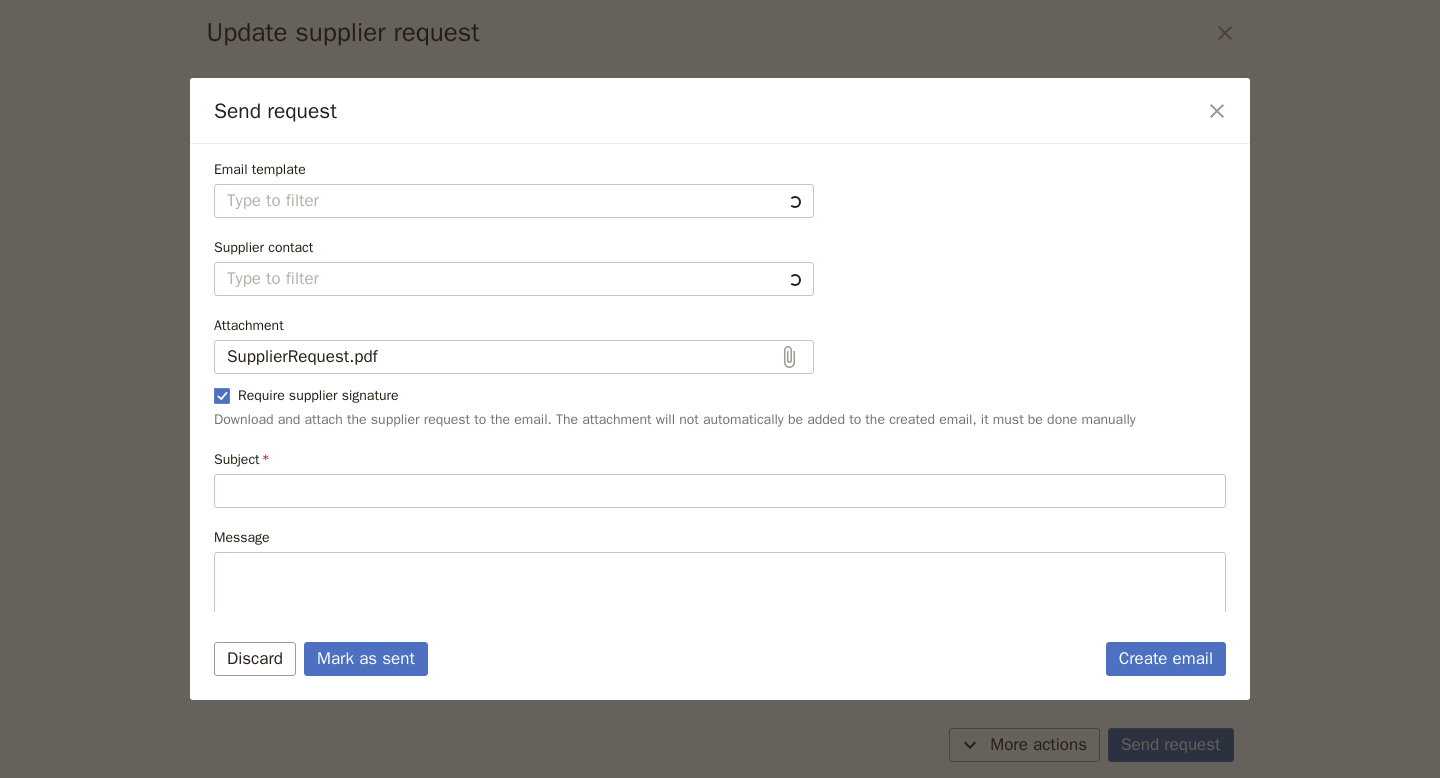 type on "Hi [PLACE]
I would like to request the following reservations:
• [NUMBER] [ROOM_TYPE] on [DATE] – [DATE] [YEAR]
• [NUMBER] [ROOM_TYPE] on [DATE] – [DATE] [YEAR]
Below are additional instructions and notes for the reservations:
No additional notes or instructions
Please let me know if these reservations can be confirmed.
Kind regards
[FIRST]" 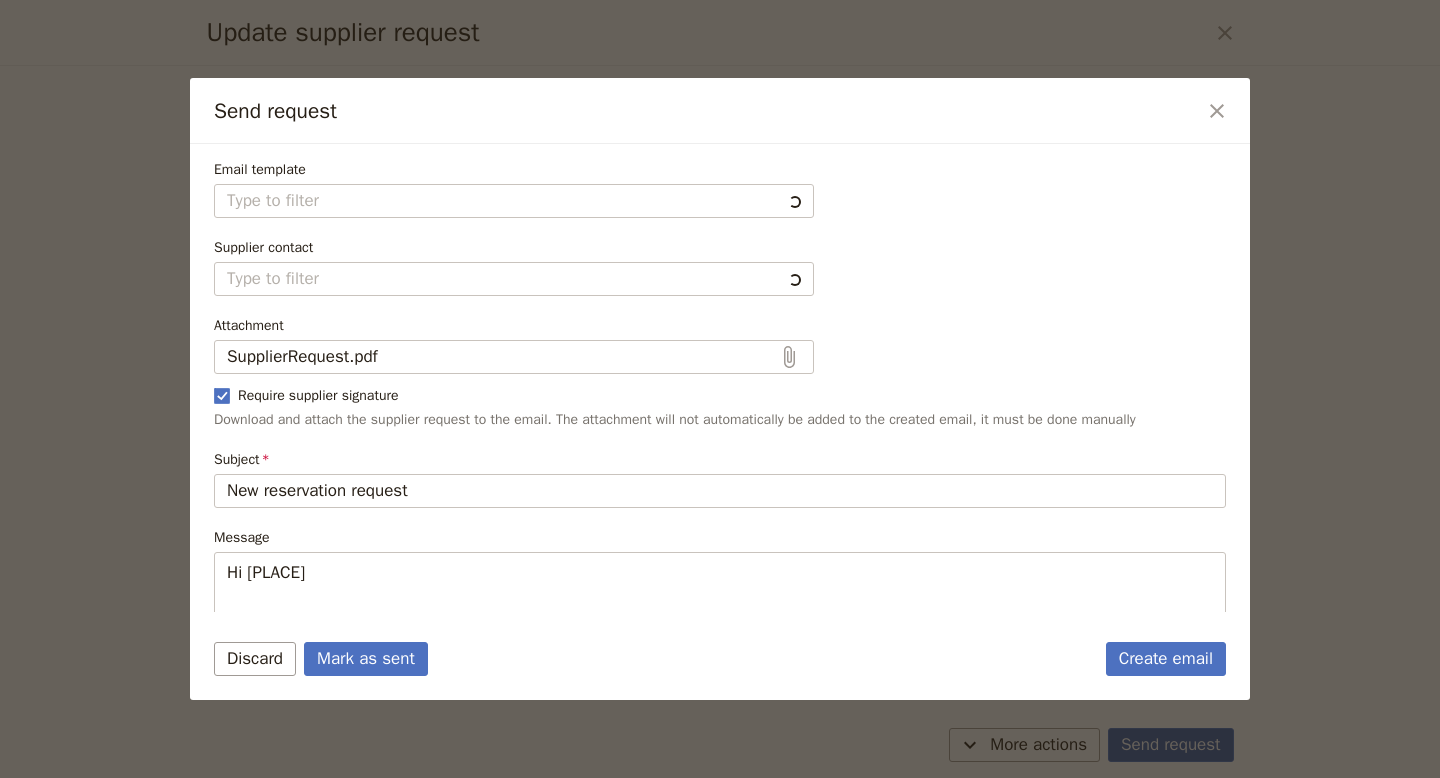 type on "Fieldbook default template" 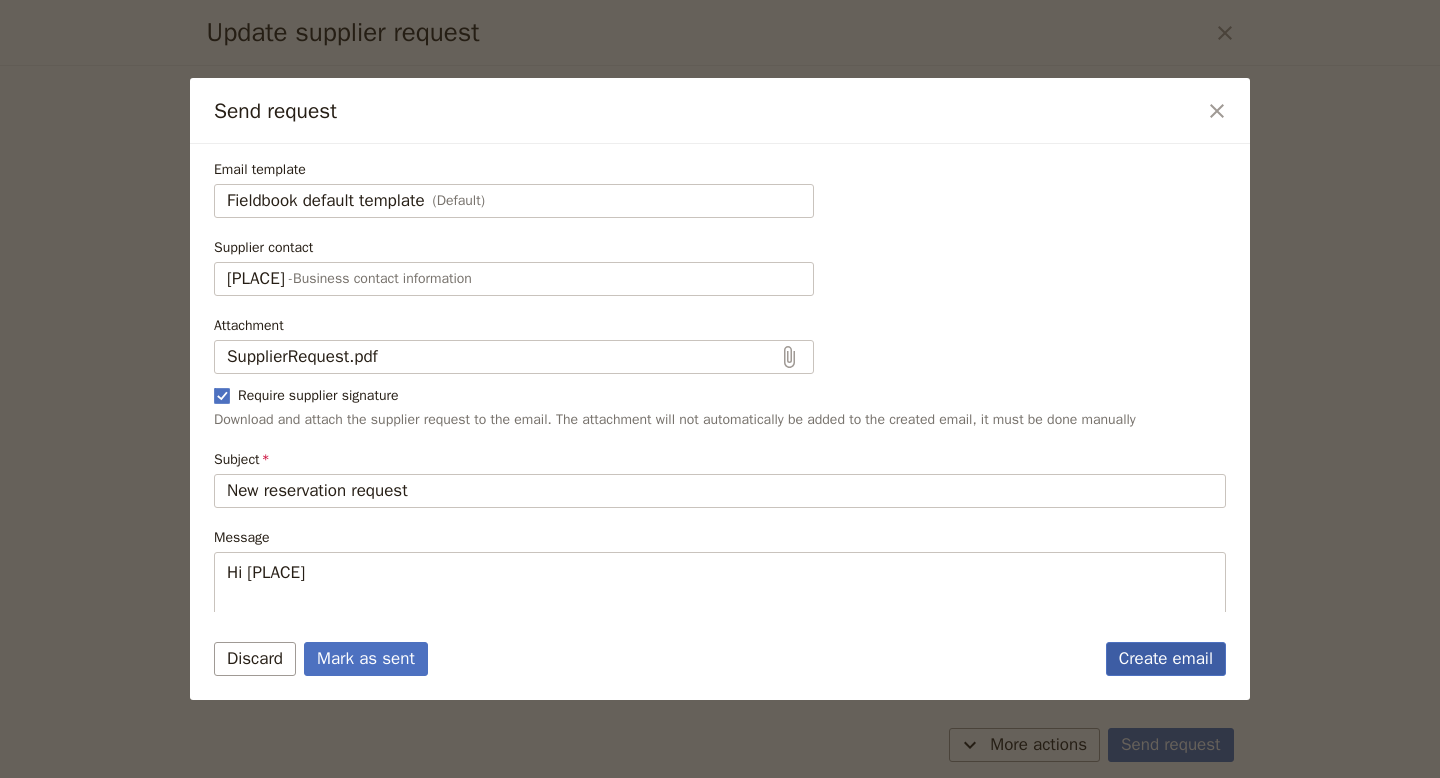 click on "Create email" at bounding box center (1166, 659) 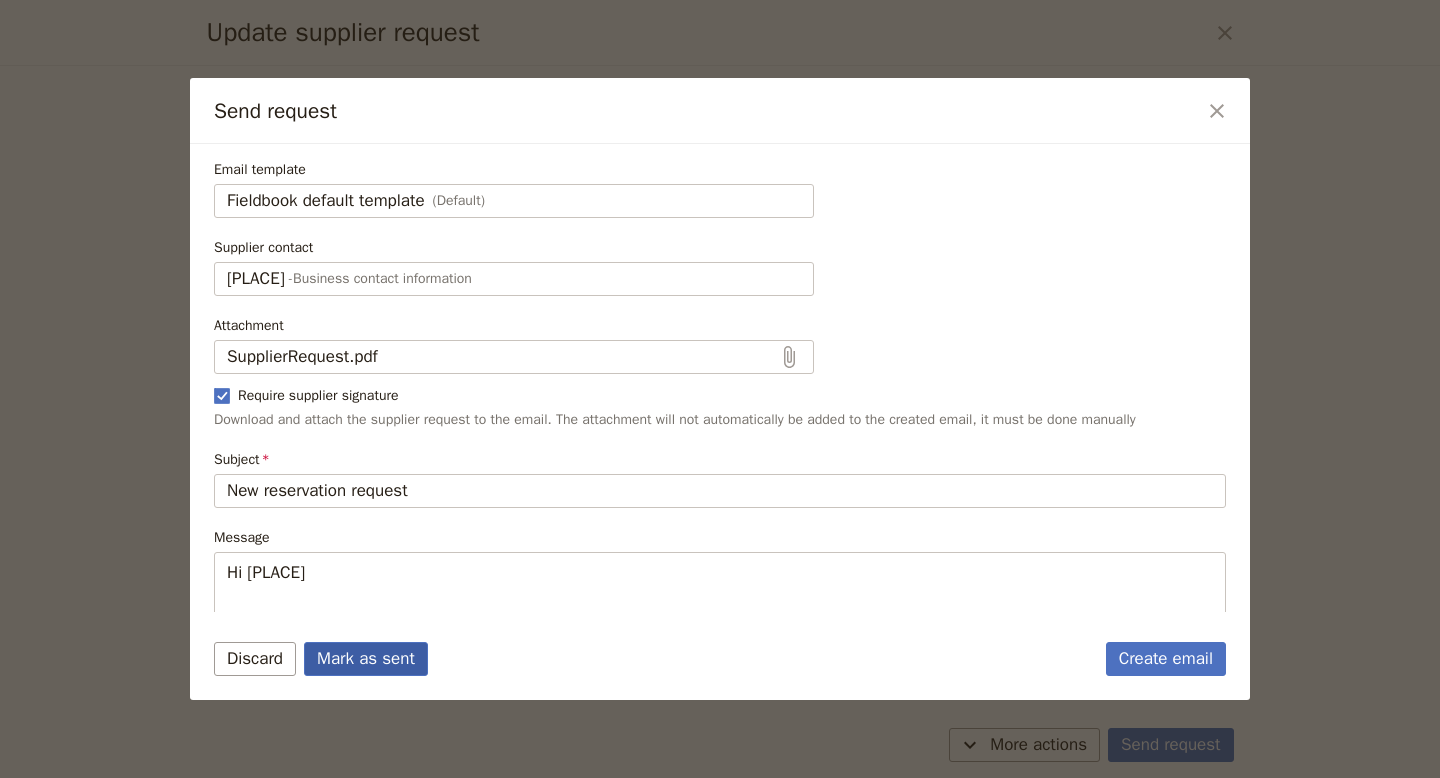 click on "Mark as sent" at bounding box center [366, 659] 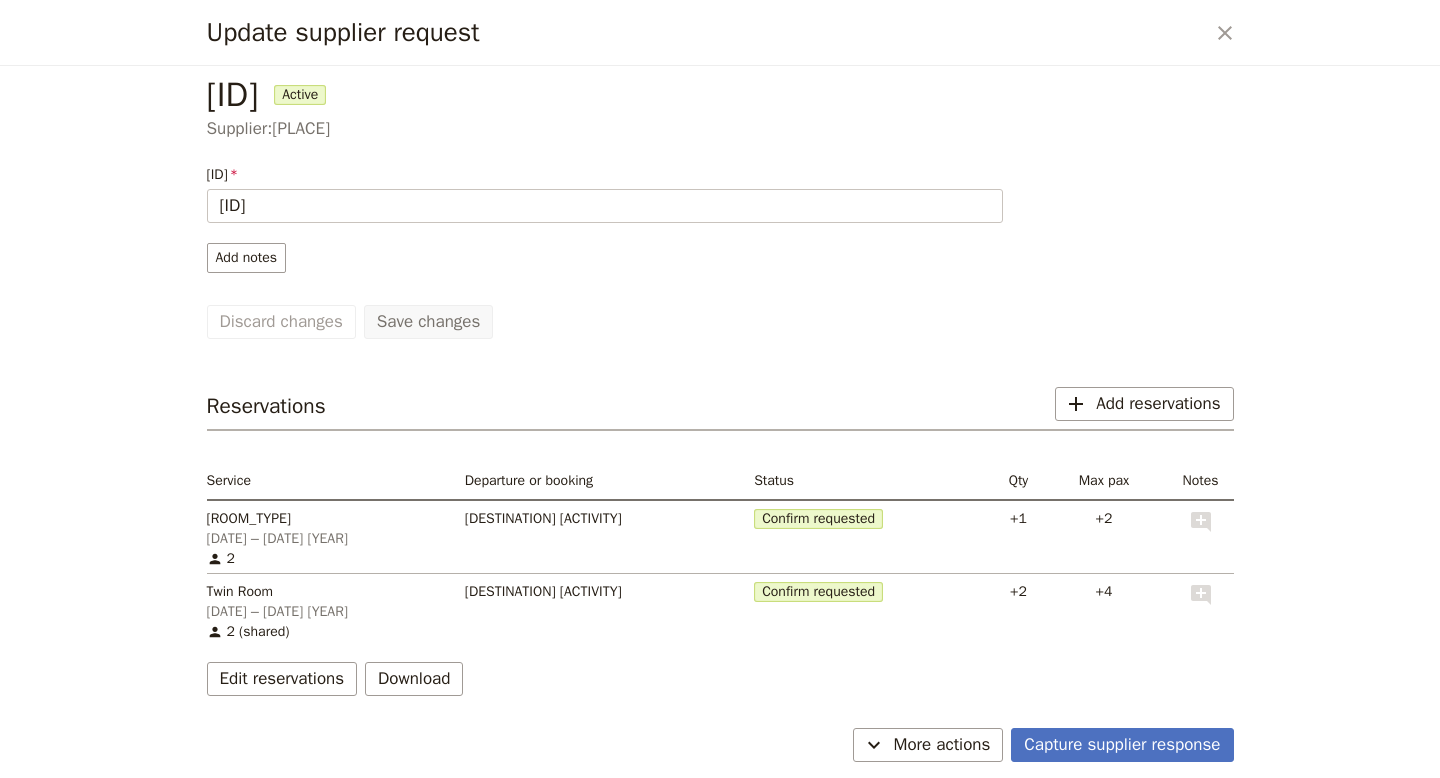 scroll, scrollTop: 0, scrollLeft: 0, axis: both 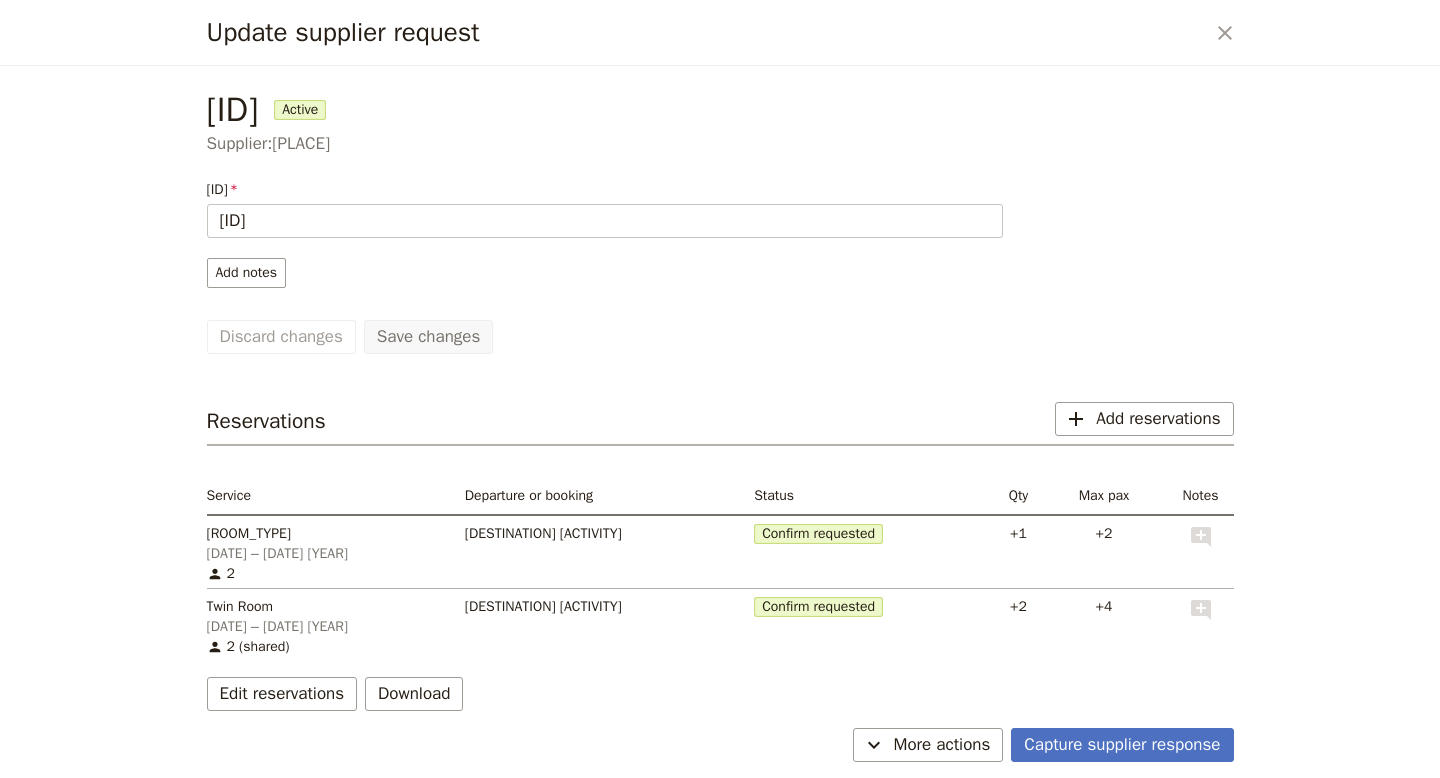 click 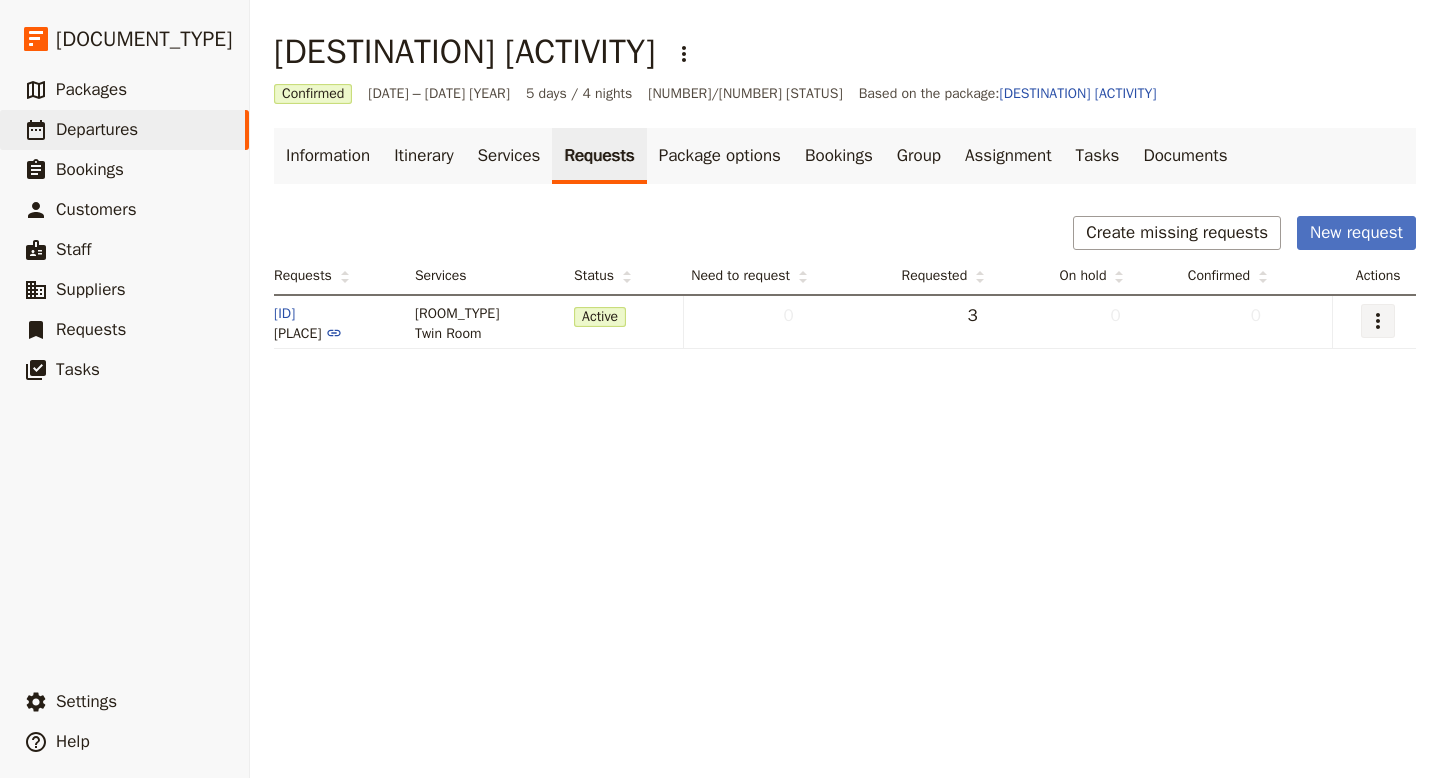 click 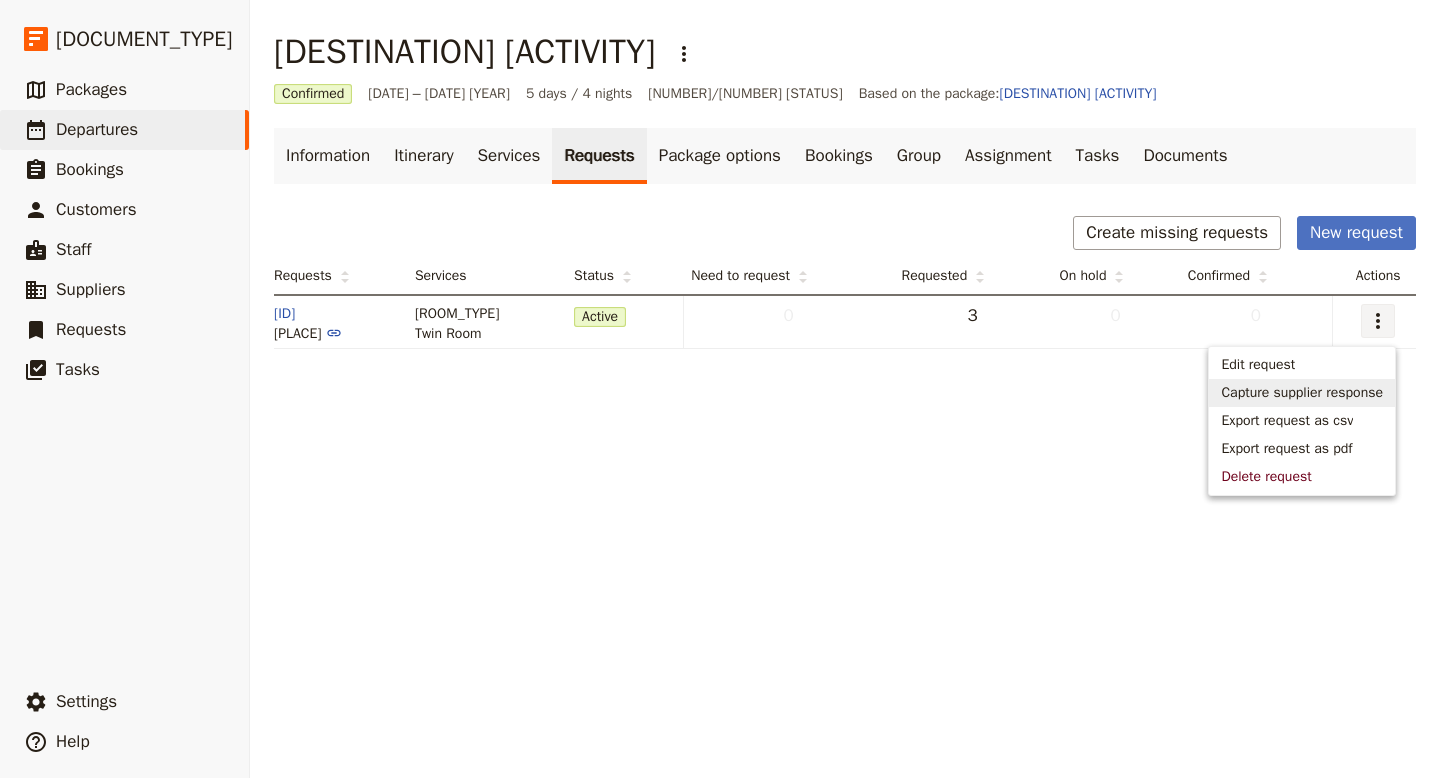 click on "Capture supplier response" at bounding box center [1302, 393] 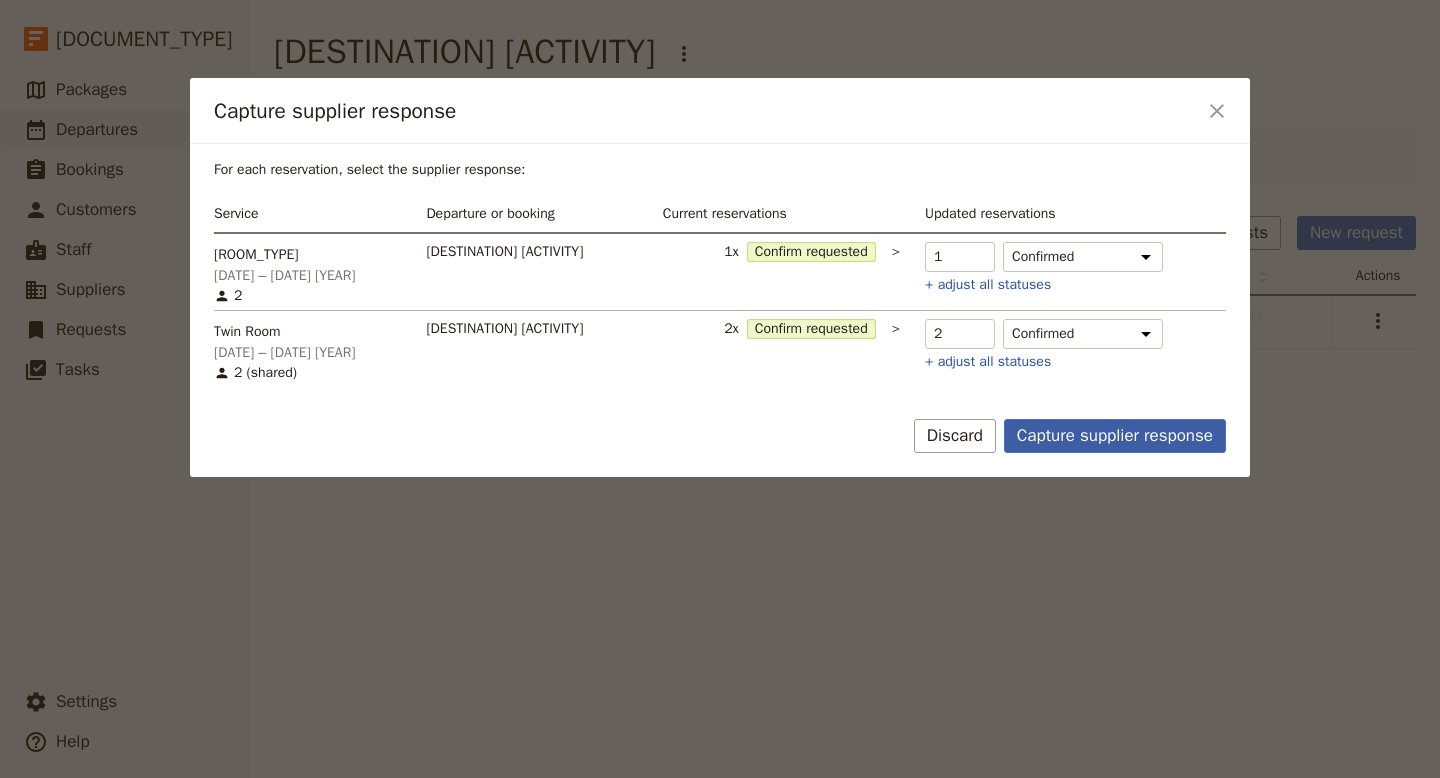 click on "Capture supplier response" at bounding box center [1115, 436] 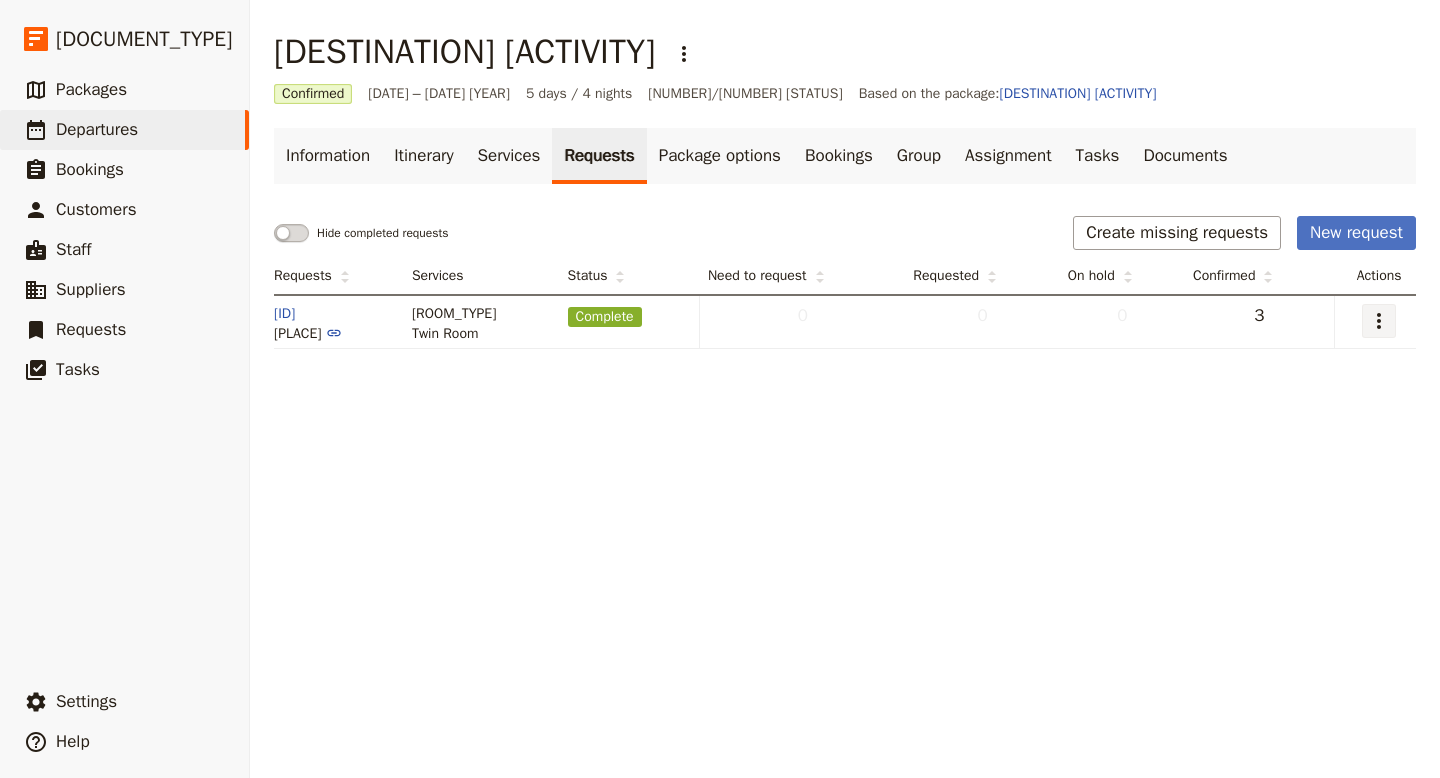click 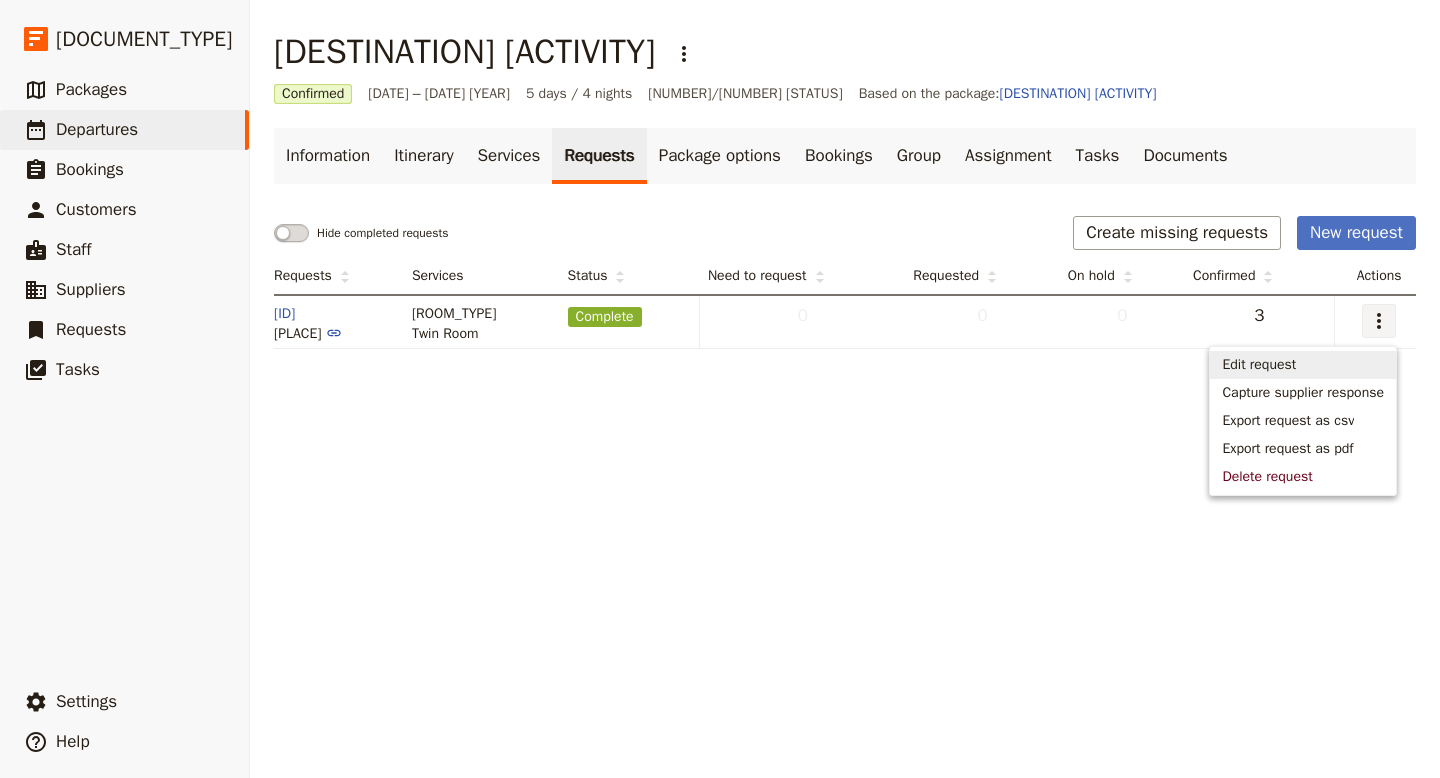 click on "Edit request" at bounding box center [1259, 365] 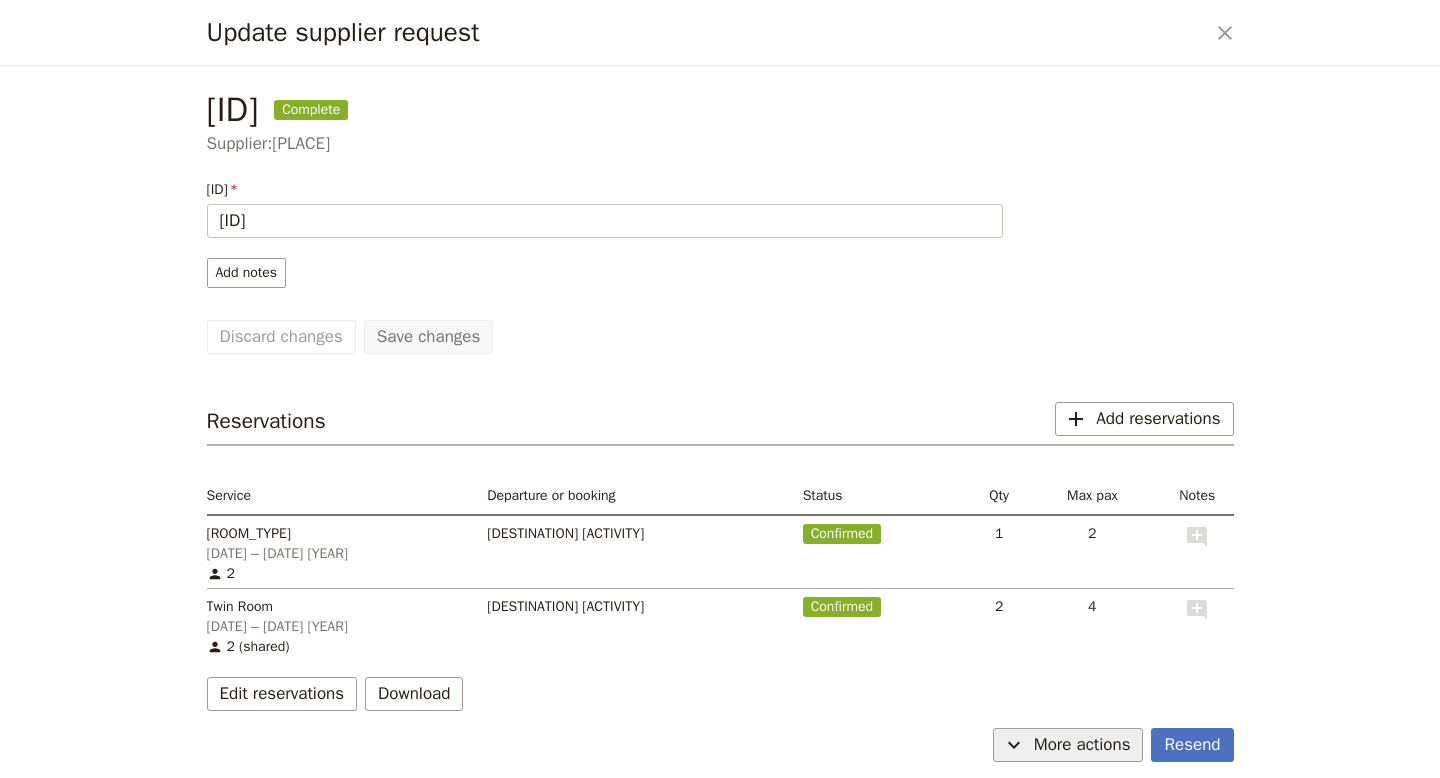 click 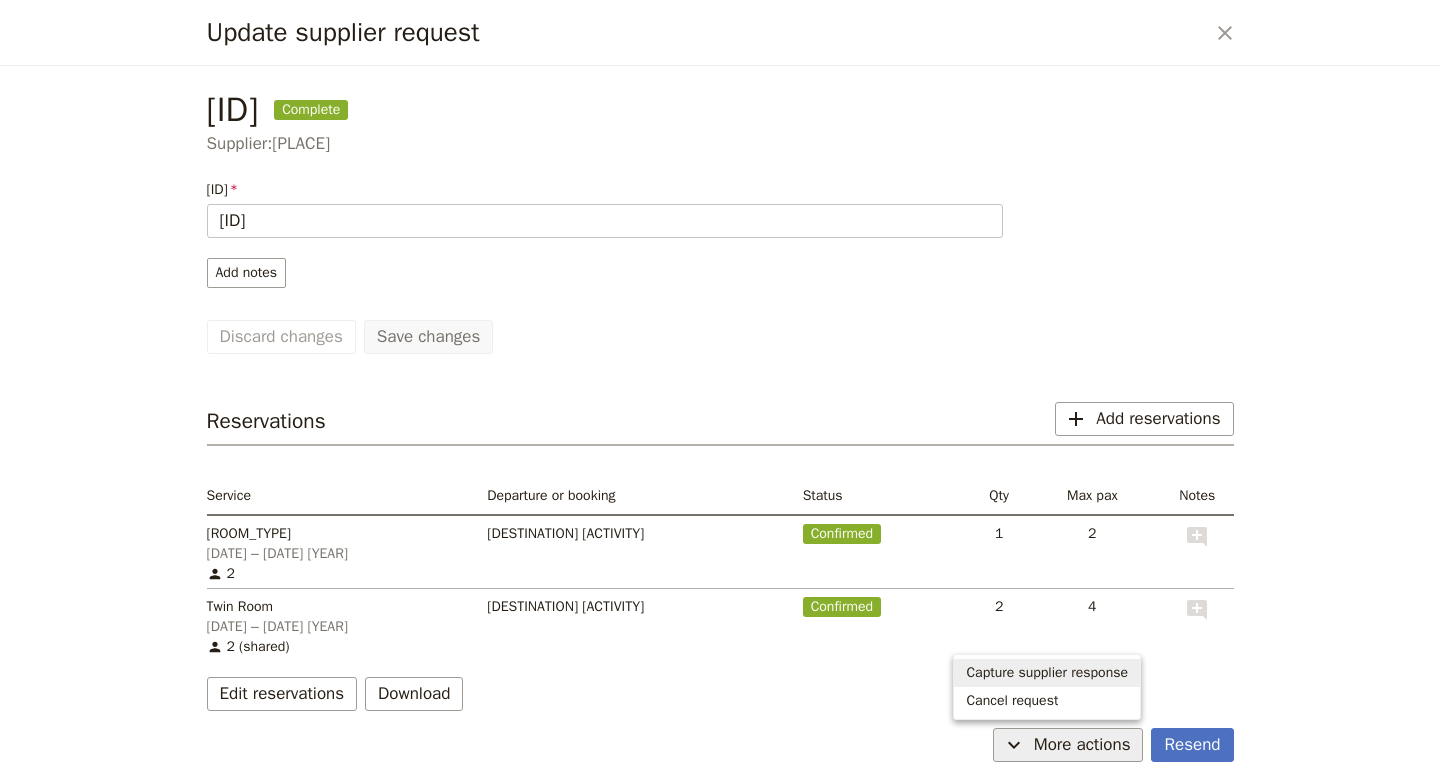 click on "Capture supplier response" at bounding box center [1047, 673] 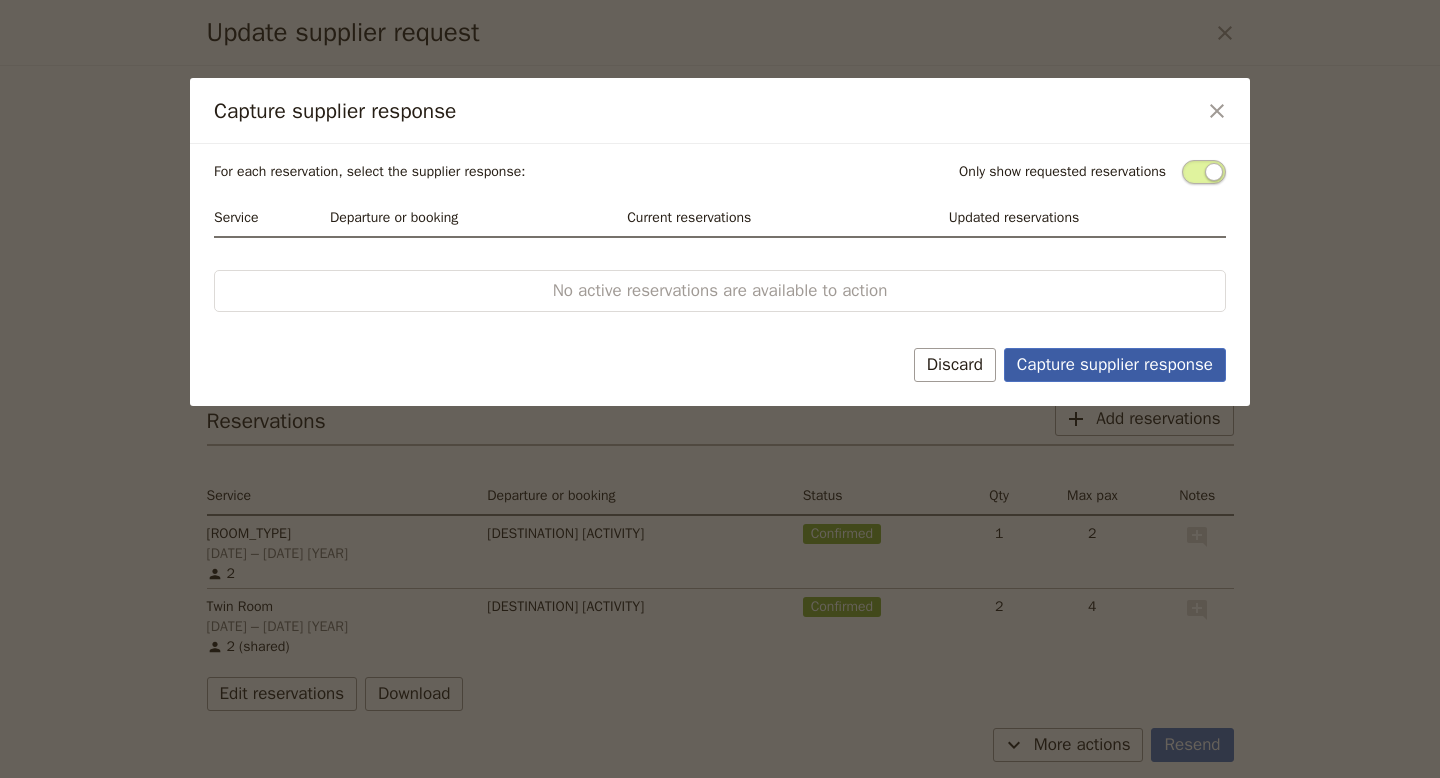 click on "Capture supplier response" at bounding box center (1115, 365) 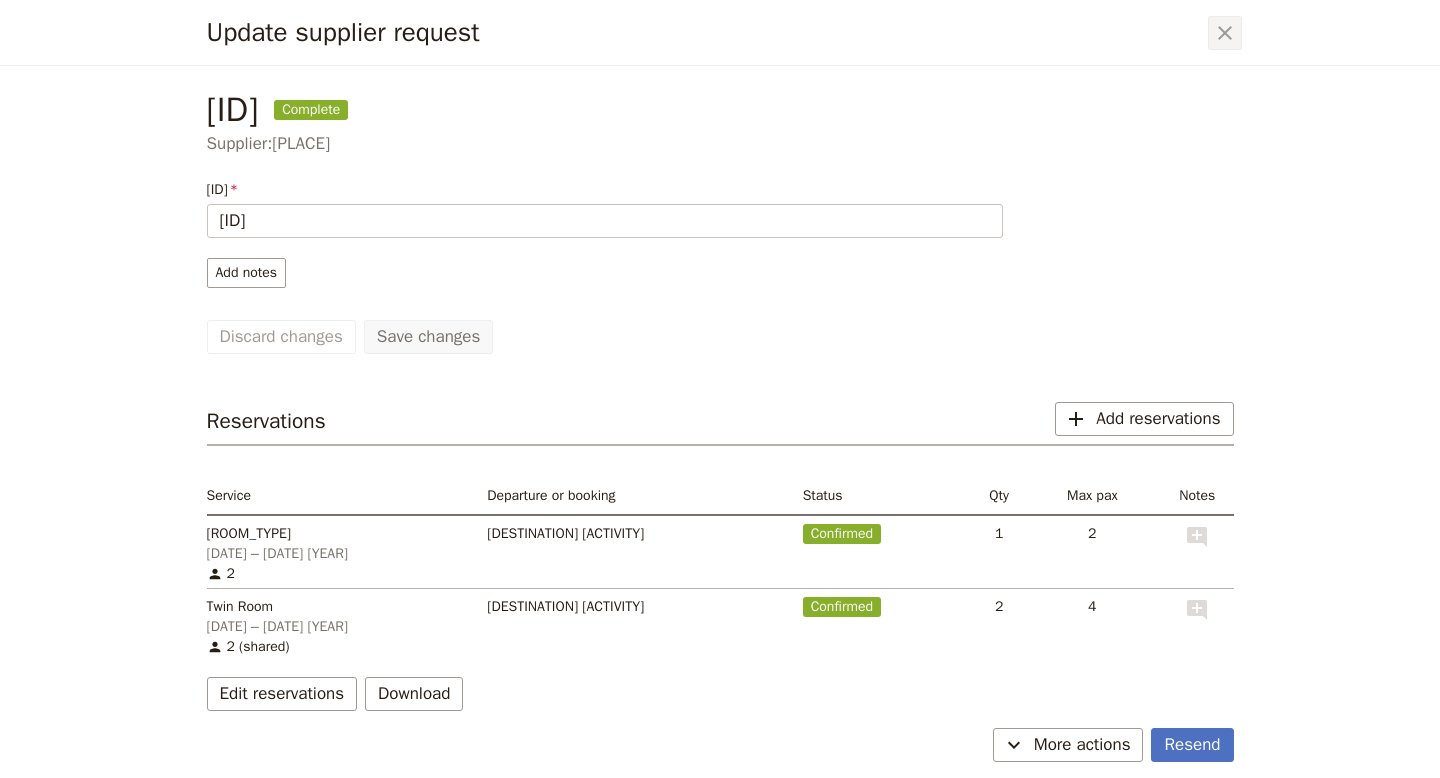 click 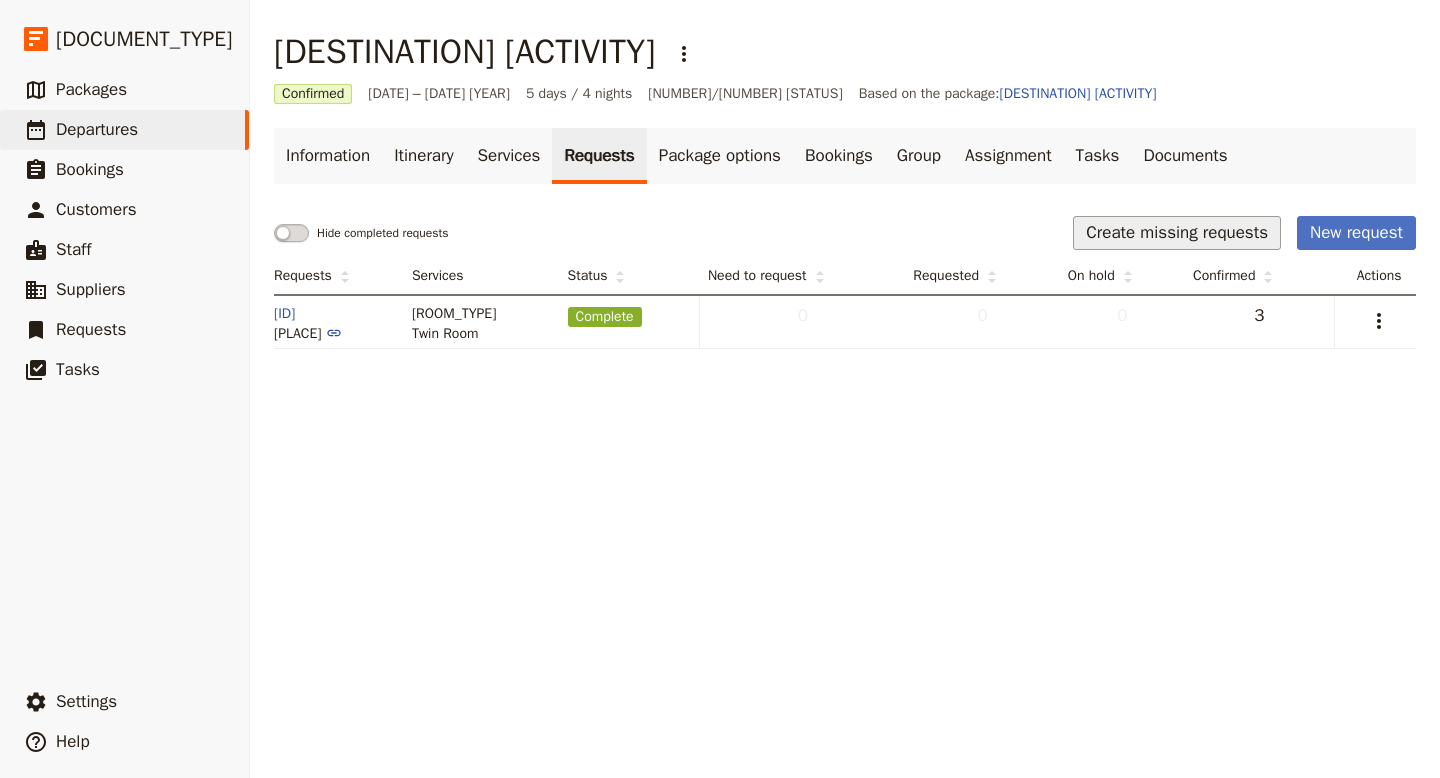 click on "Create missing requests" at bounding box center [1177, 233] 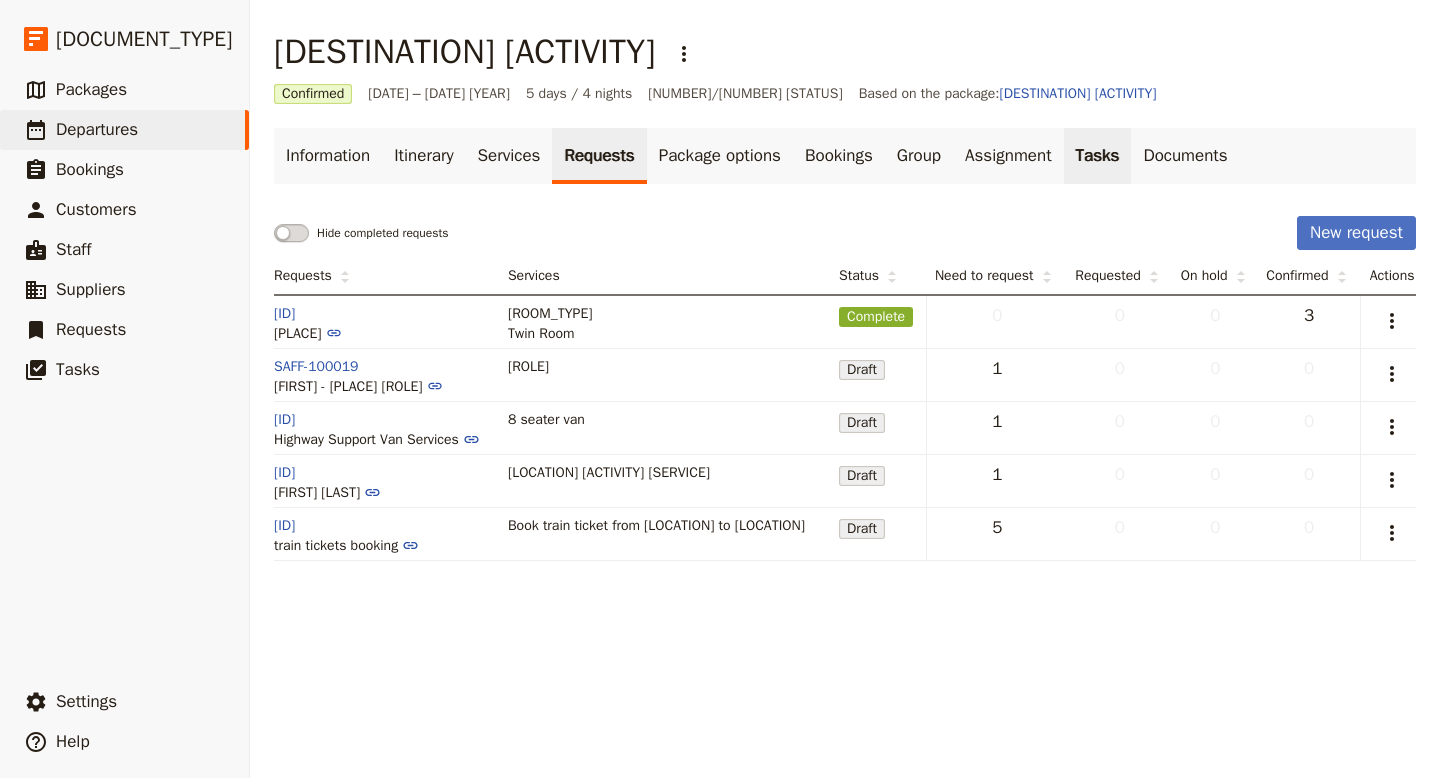 click on "Tasks" at bounding box center [1098, 156] 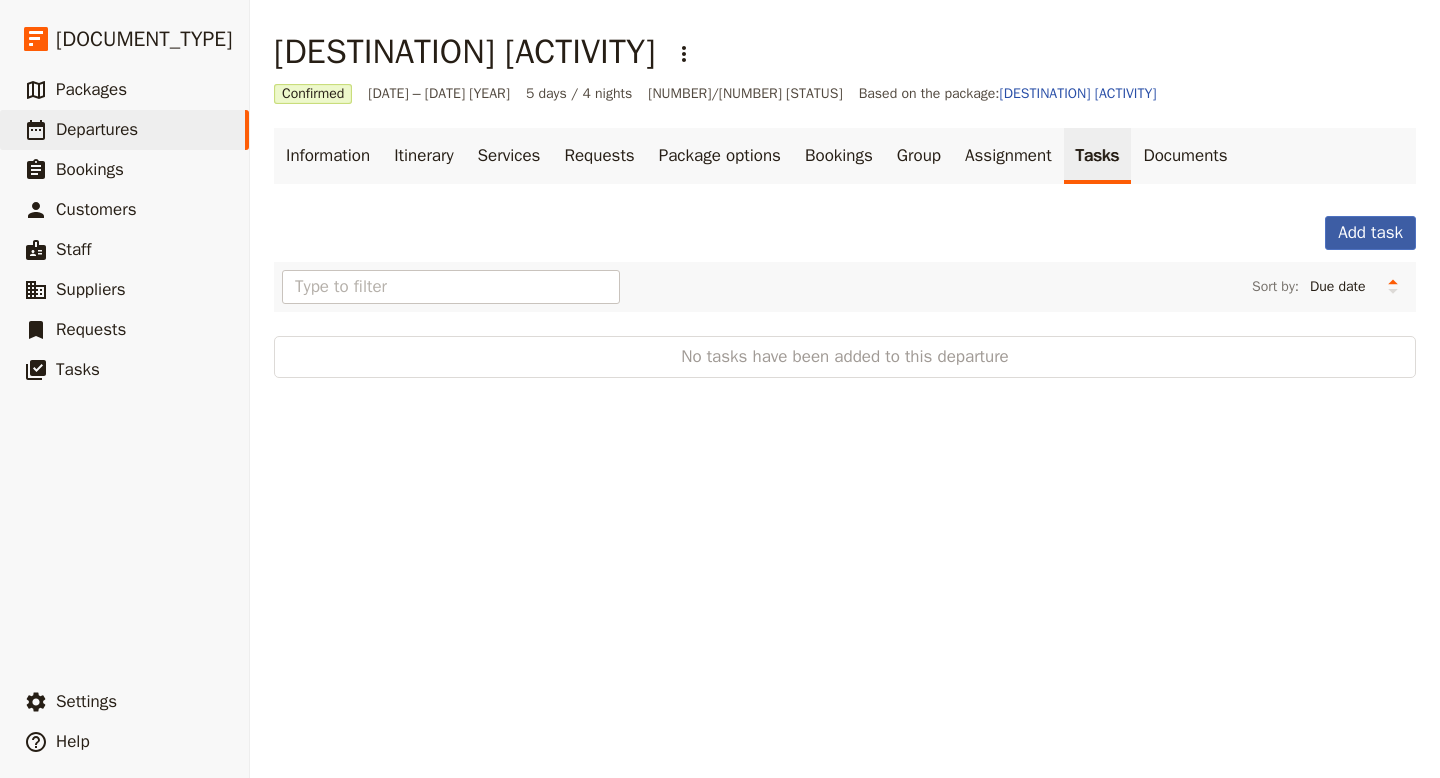 click on "Add task" at bounding box center (1370, 233) 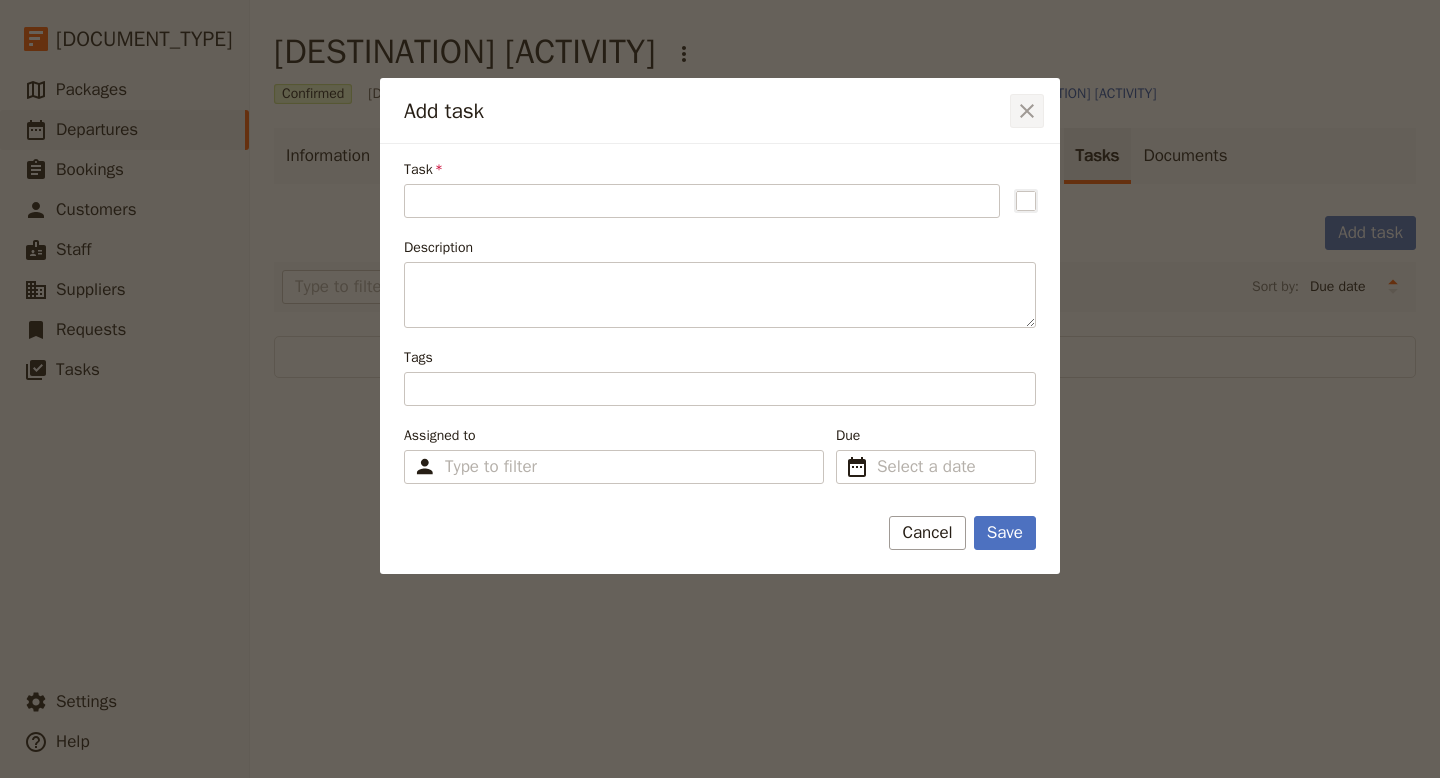 click 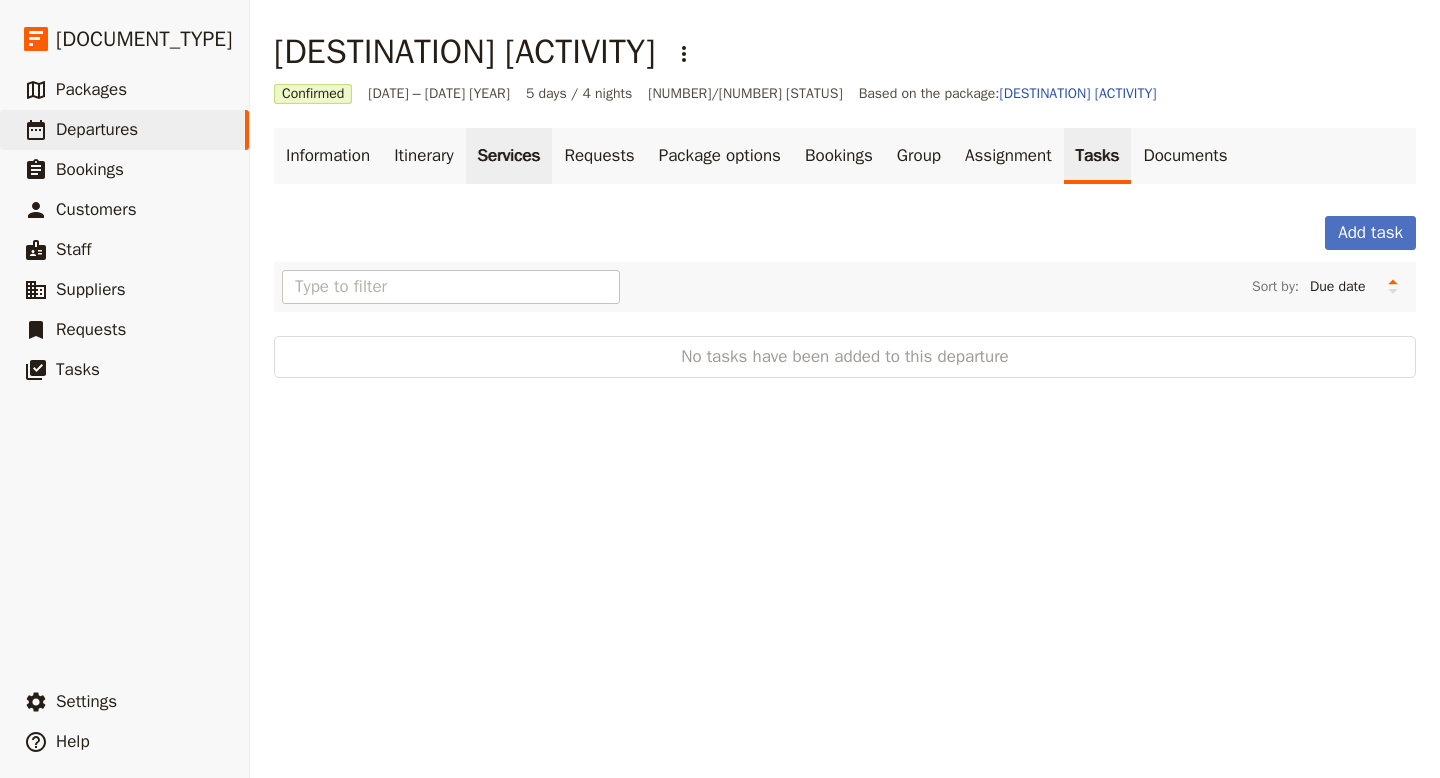 click on "Services" at bounding box center [509, 156] 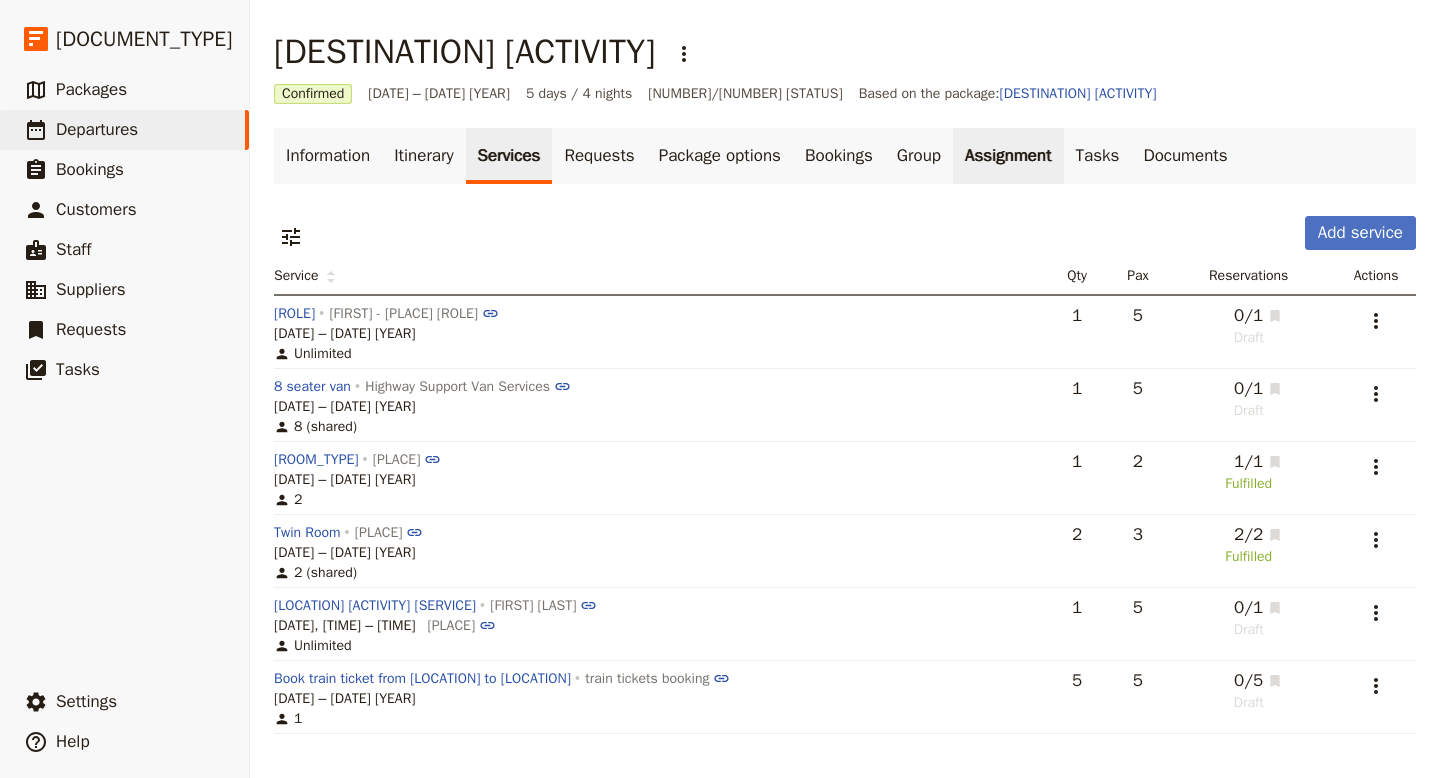 click on "Assignment" at bounding box center (1008, 156) 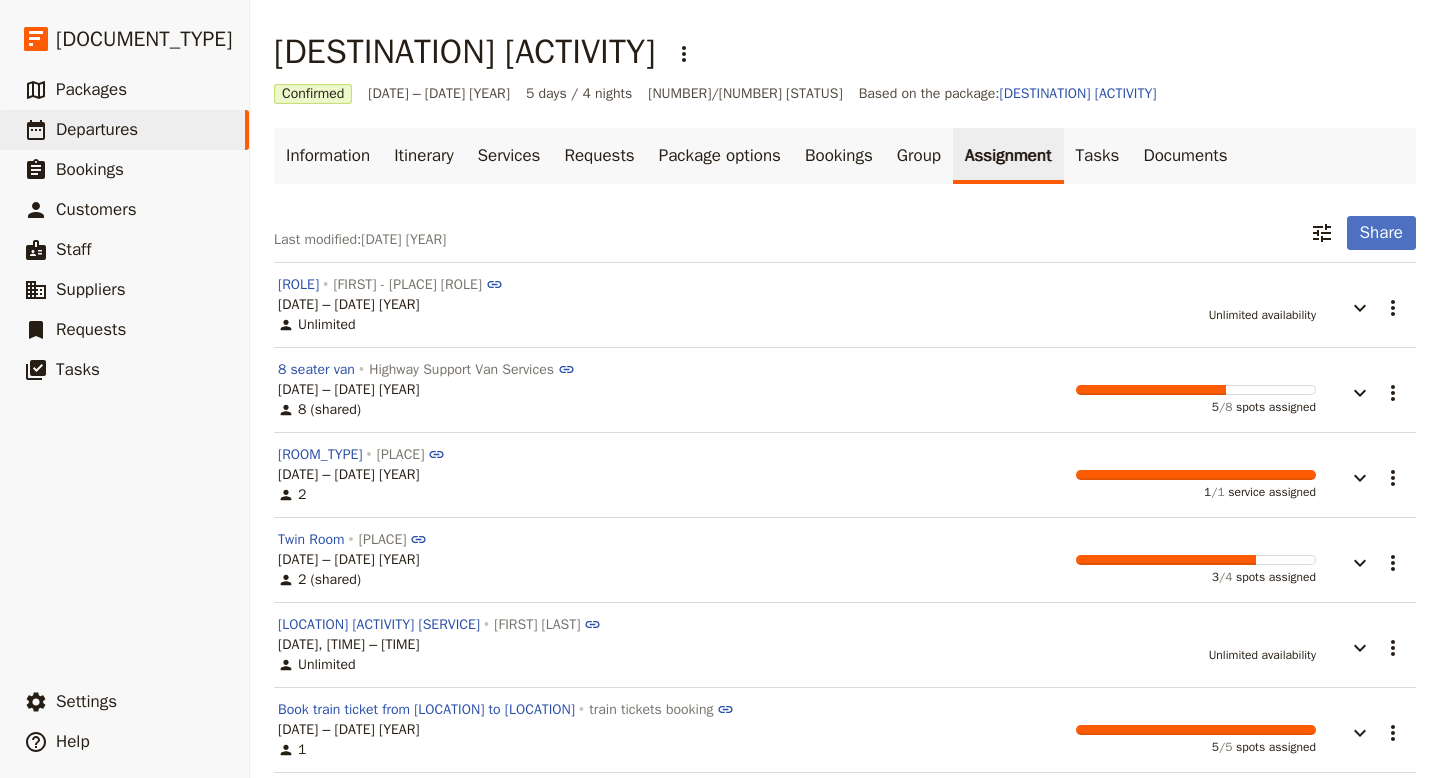 scroll, scrollTop: 27, scrollLeft: 0, axis: vertical 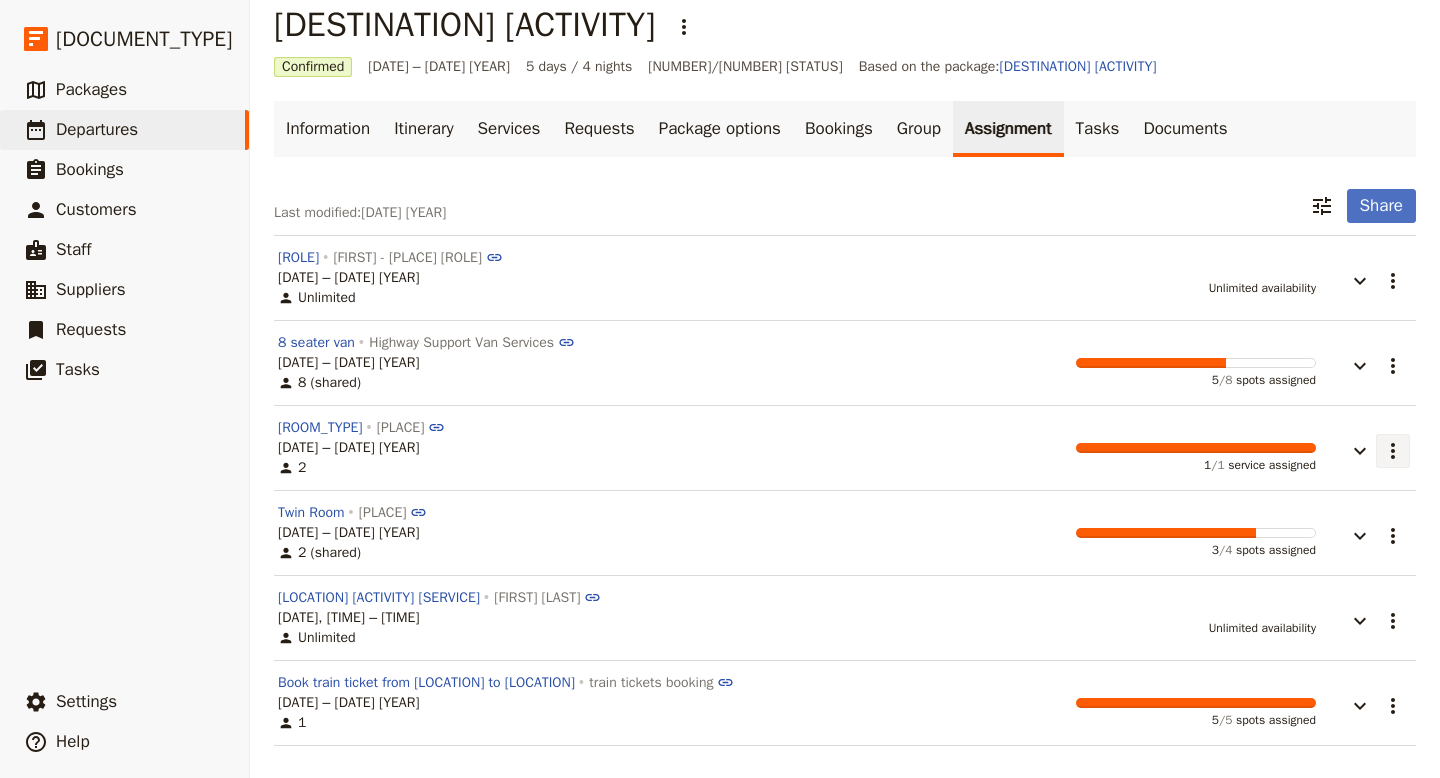 click 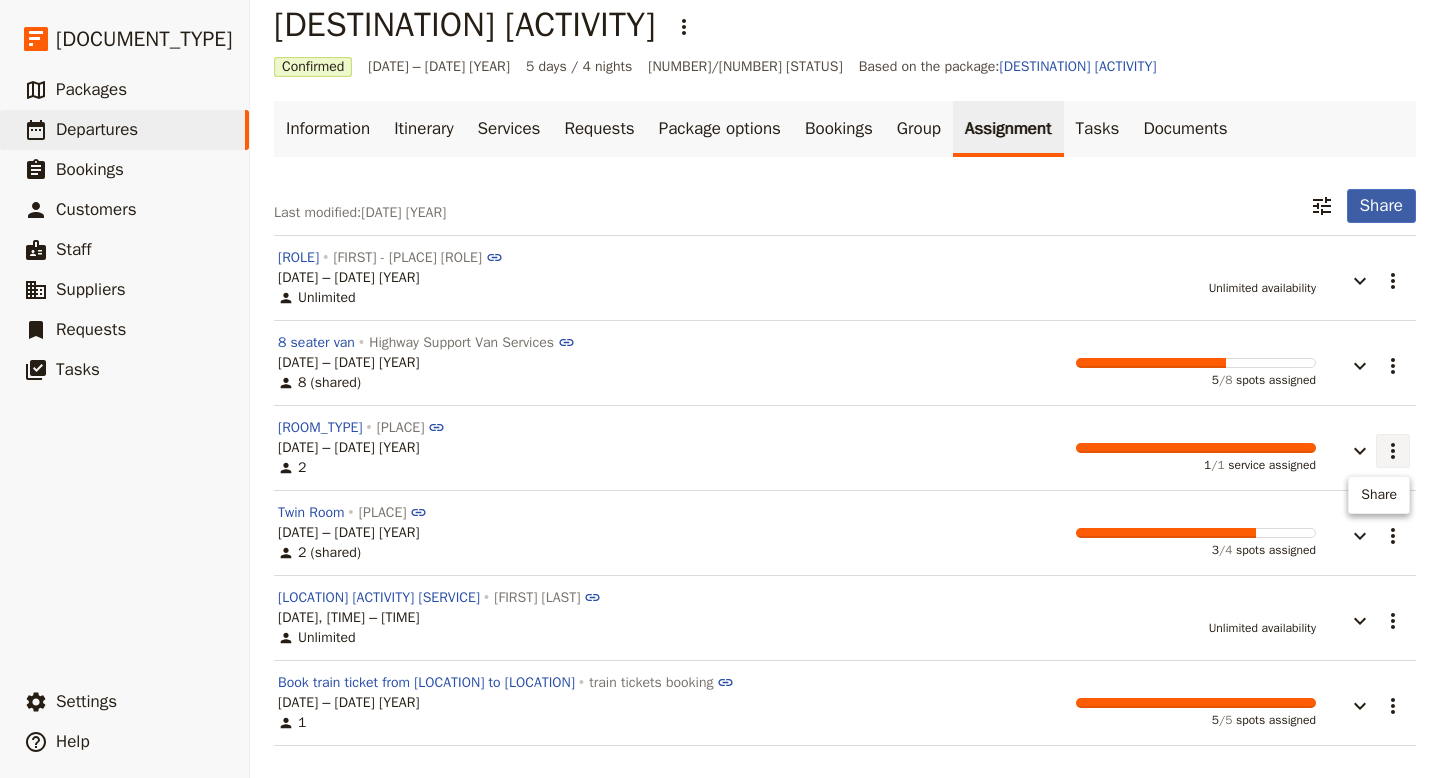 click on "Share" at bounding box center (1381, 206) 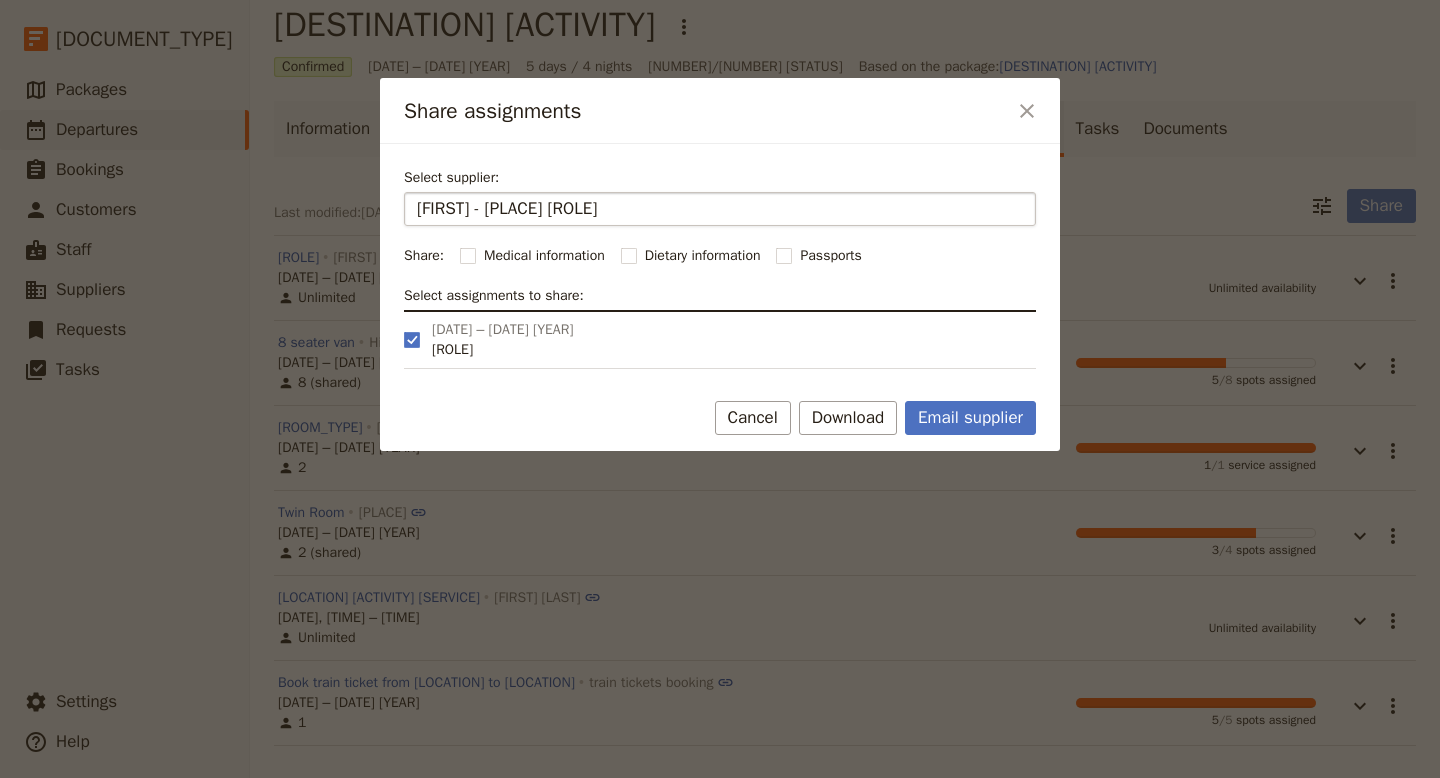 click on "[FIRST] - [PLACE] [ROLE]" at bounding box center (720, 209) 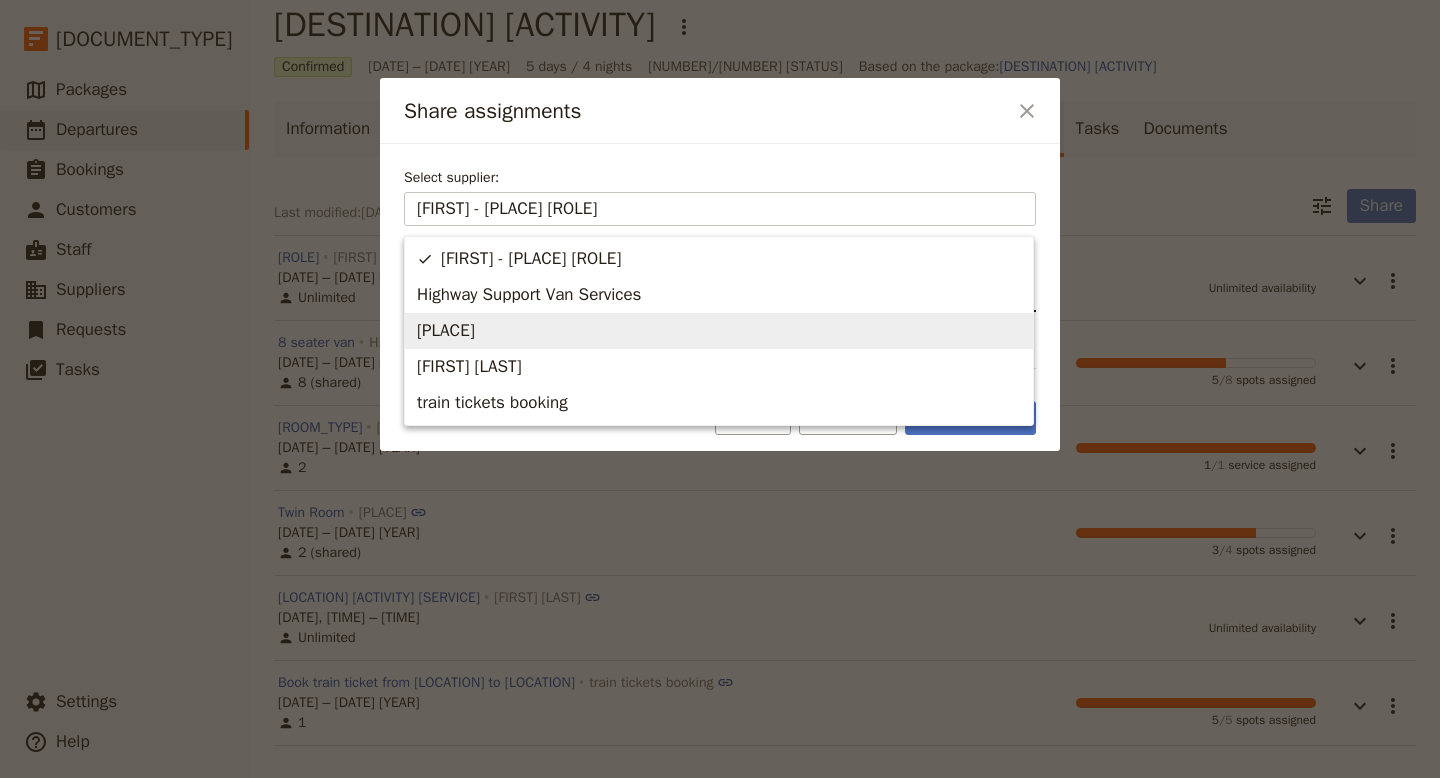click on "[PLACE]" at bounding box center (719, 331) 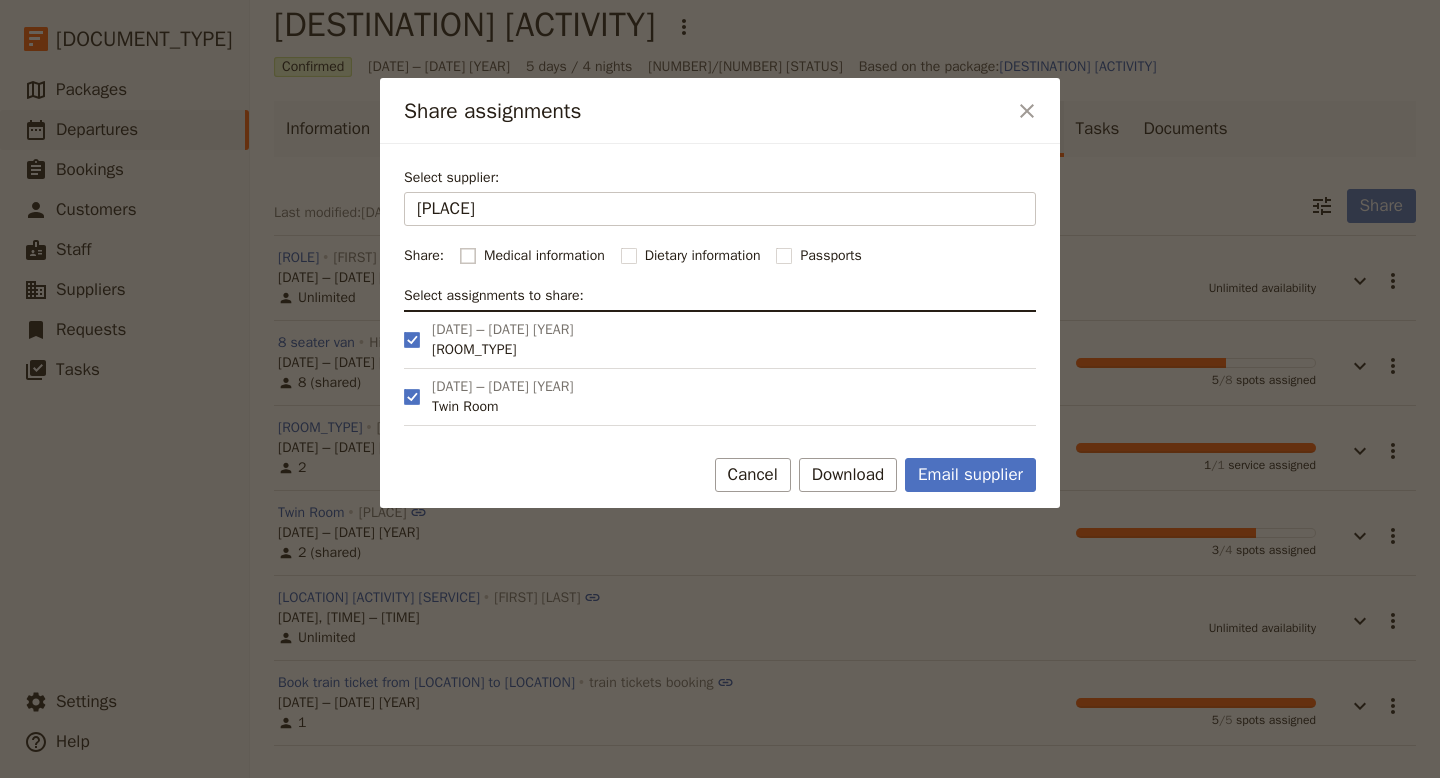 click 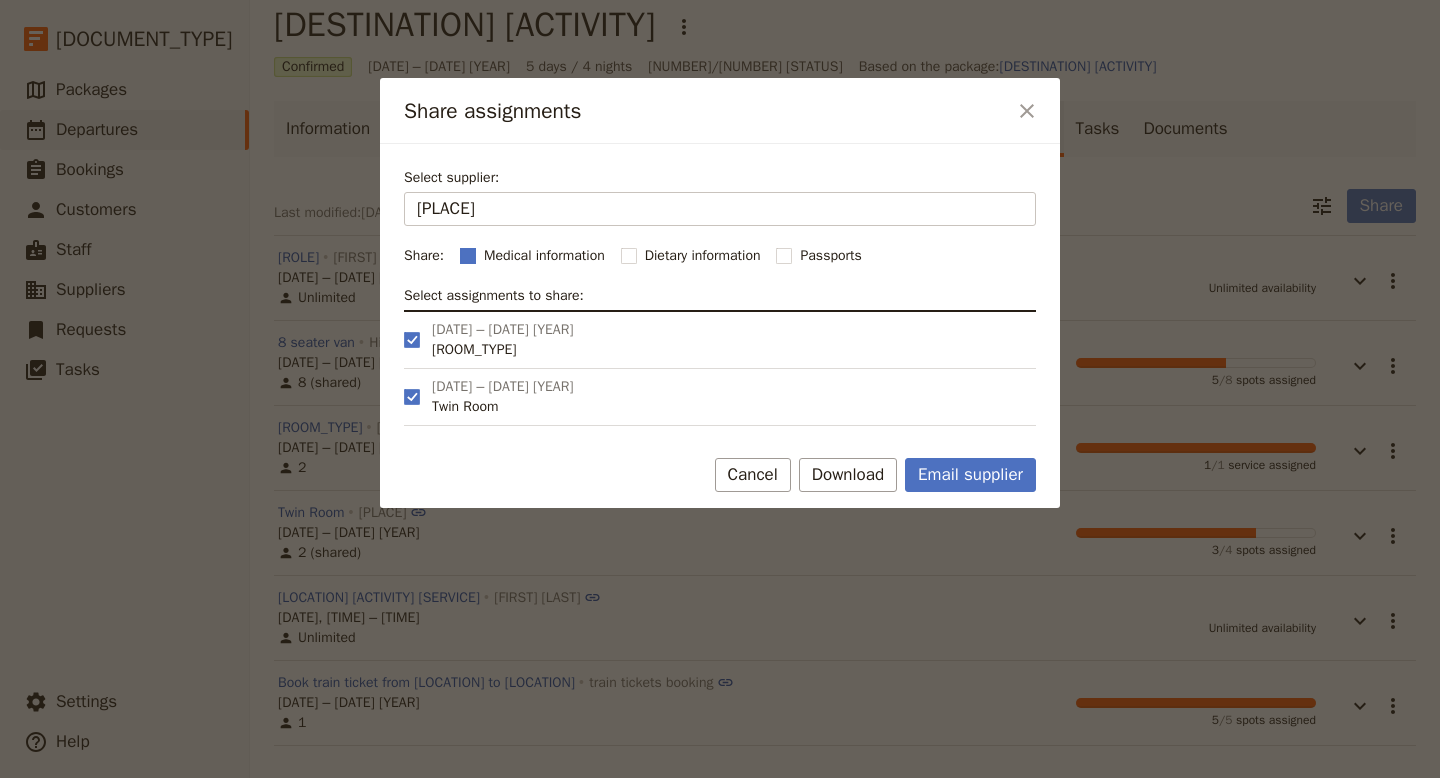 checkbox on "true" 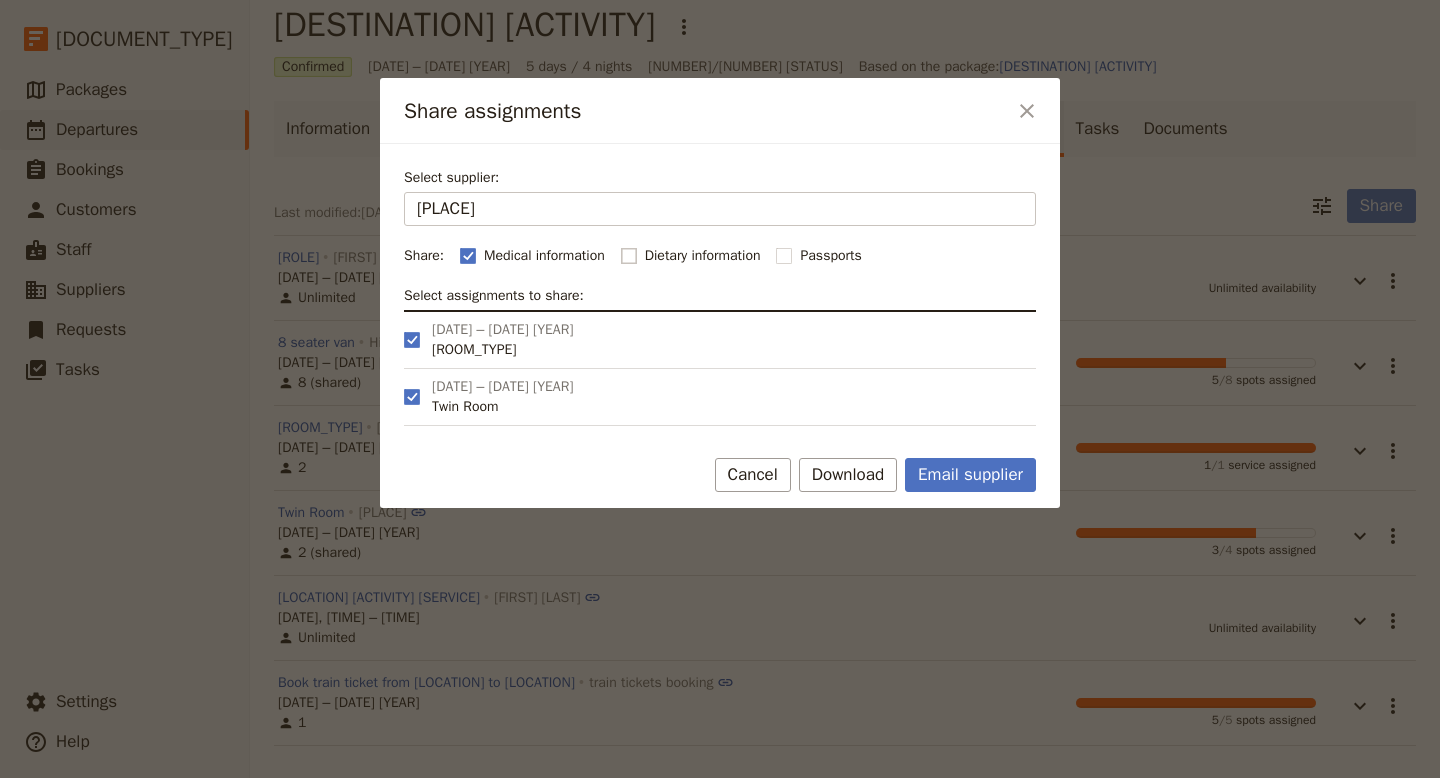 click on "Dietary information" at bounding box center [691, 256] 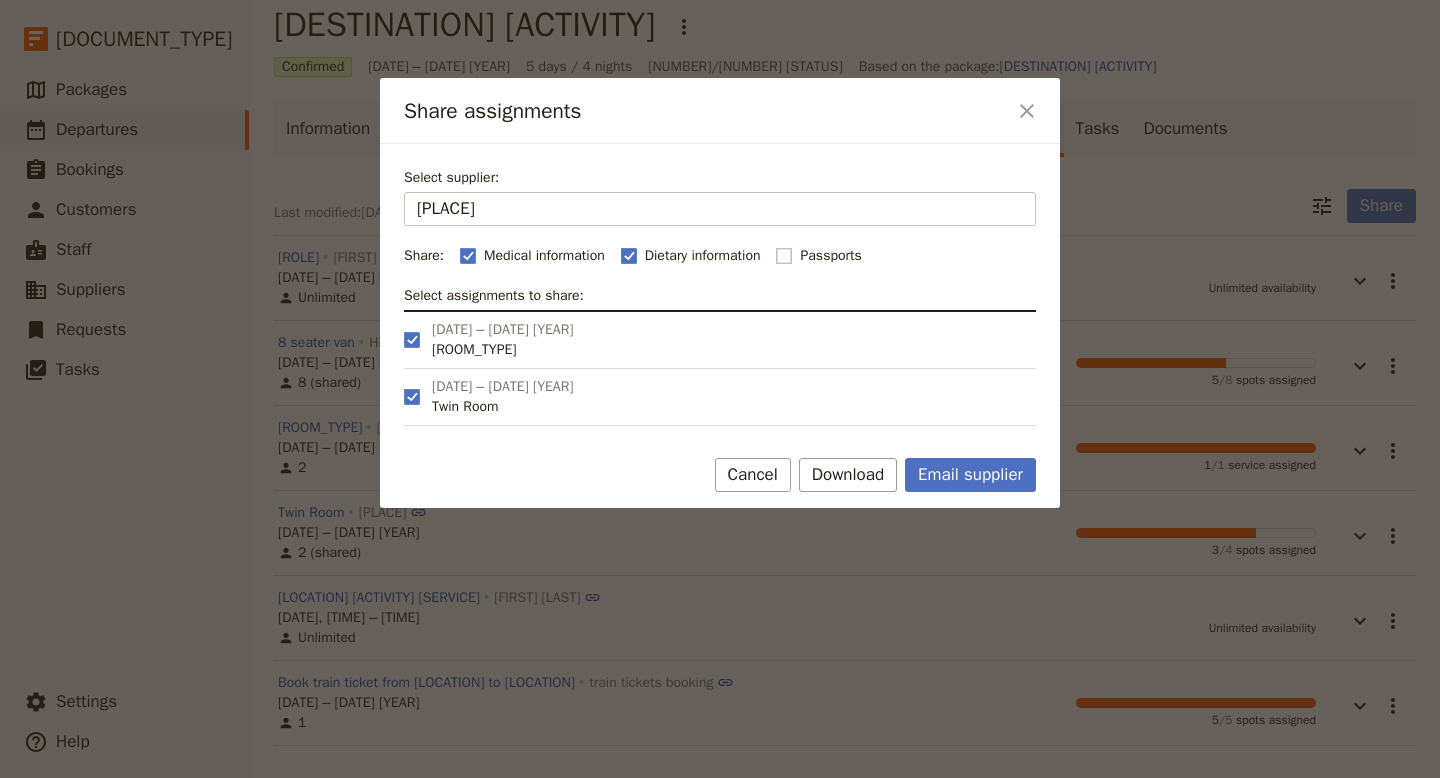 click 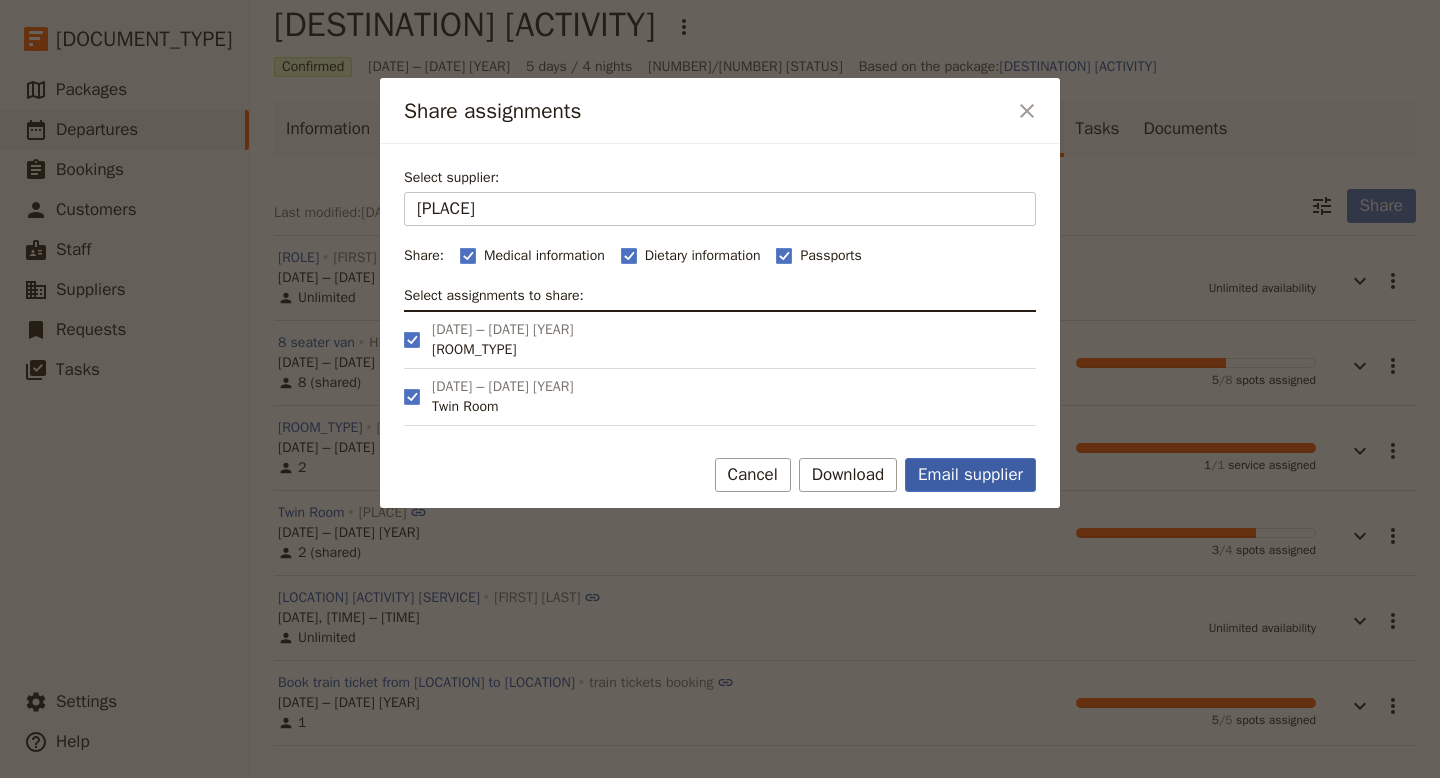 click on "Email supplier" at bounding box center (970, 475) 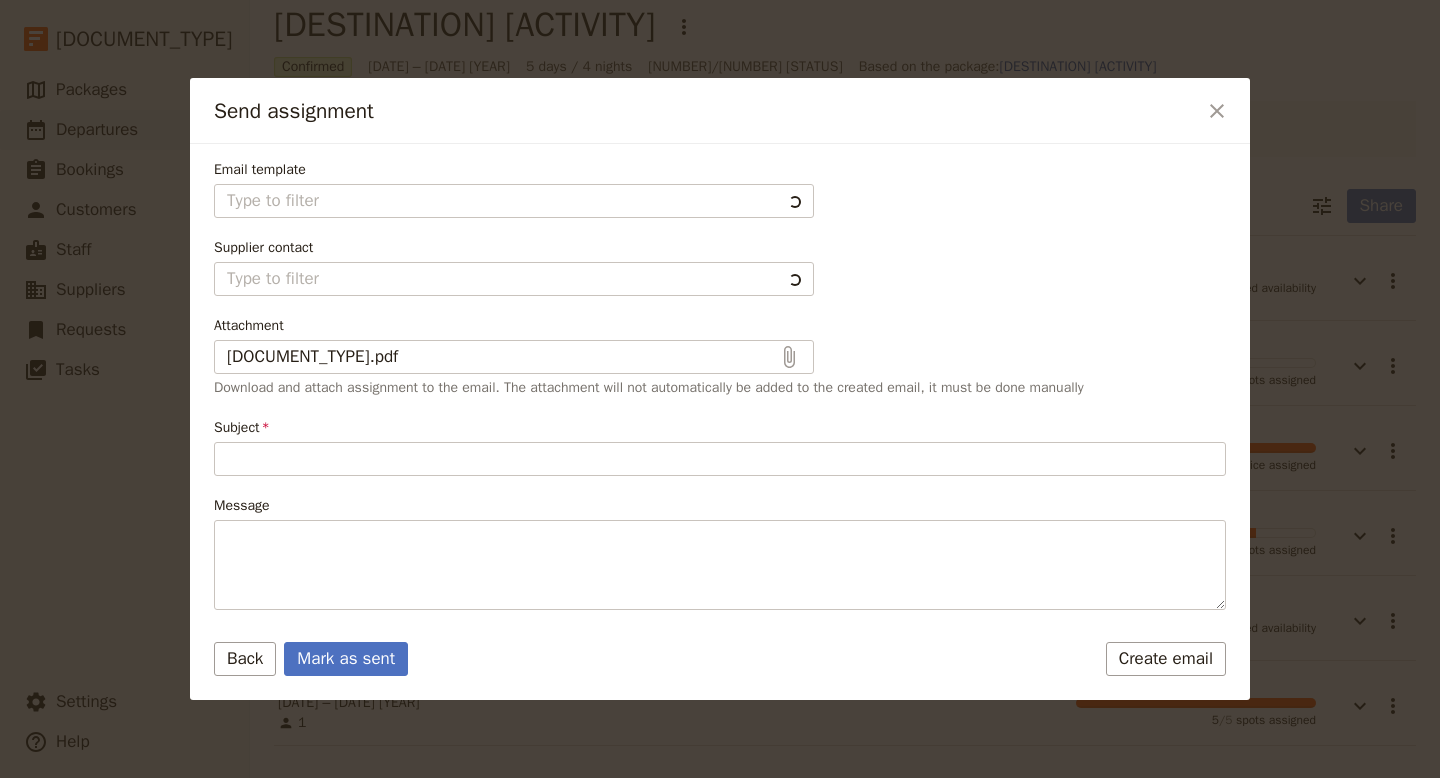 type on "Passenger assignments" 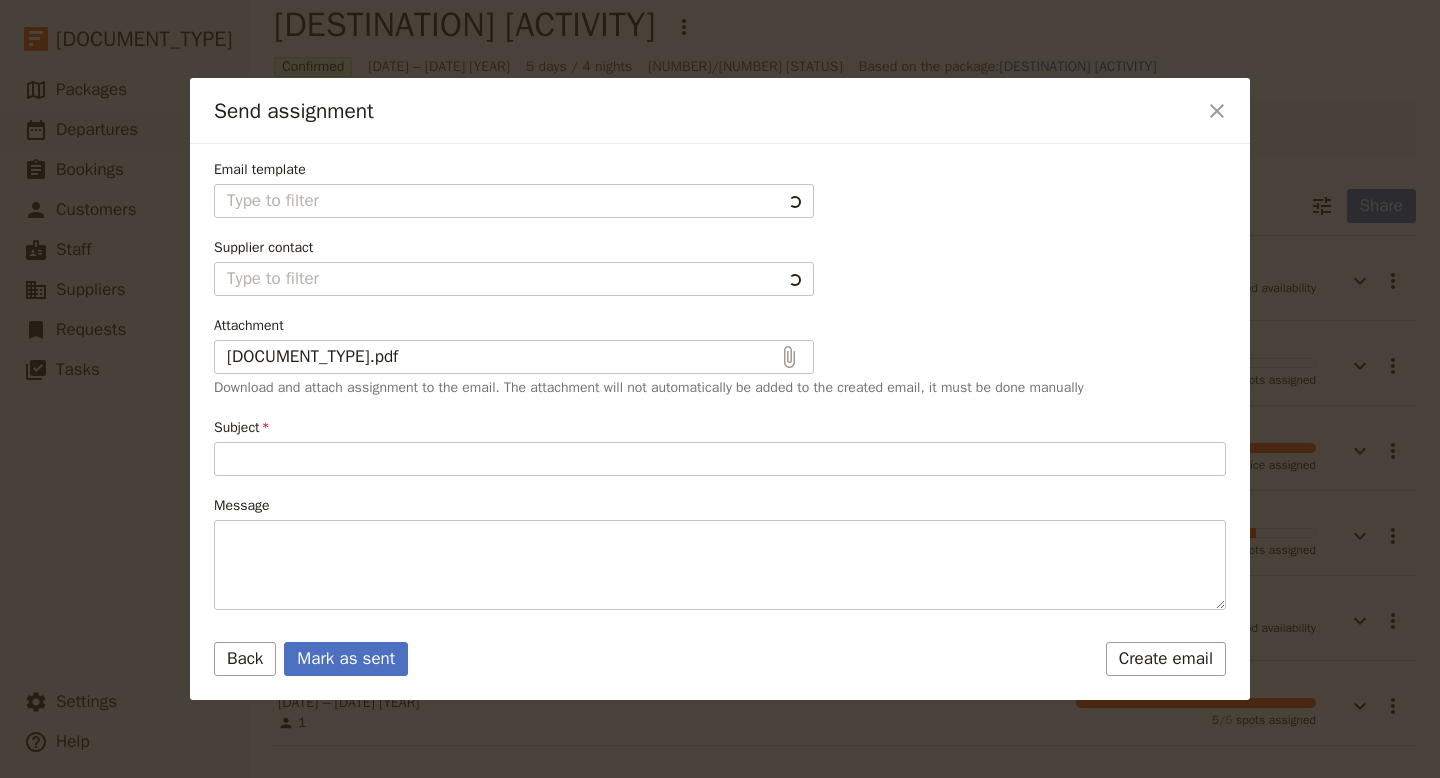 type on "Hi [PLACE]
Please find the attached the passenger assignment for the following services:
• [NUMBER] [ROOM_TYPE] on [DATE] – [DATE] [YEAR]
• [ROOM_TYPE] [NUMBER]: [FIRST] [LAST]
• [NUMBER] [ROOM_TYPE] on [DATE] – [DATE] [YEAR]
• [ROOM_TYPE] [NUMBER]: [FIRST] [LAST]
• [ROOM_TYPE] [NUMBER]: [FIRST] [LAST]
Below are additional instructions and passenger notes for the service:
Kind regards
[FIRST]" 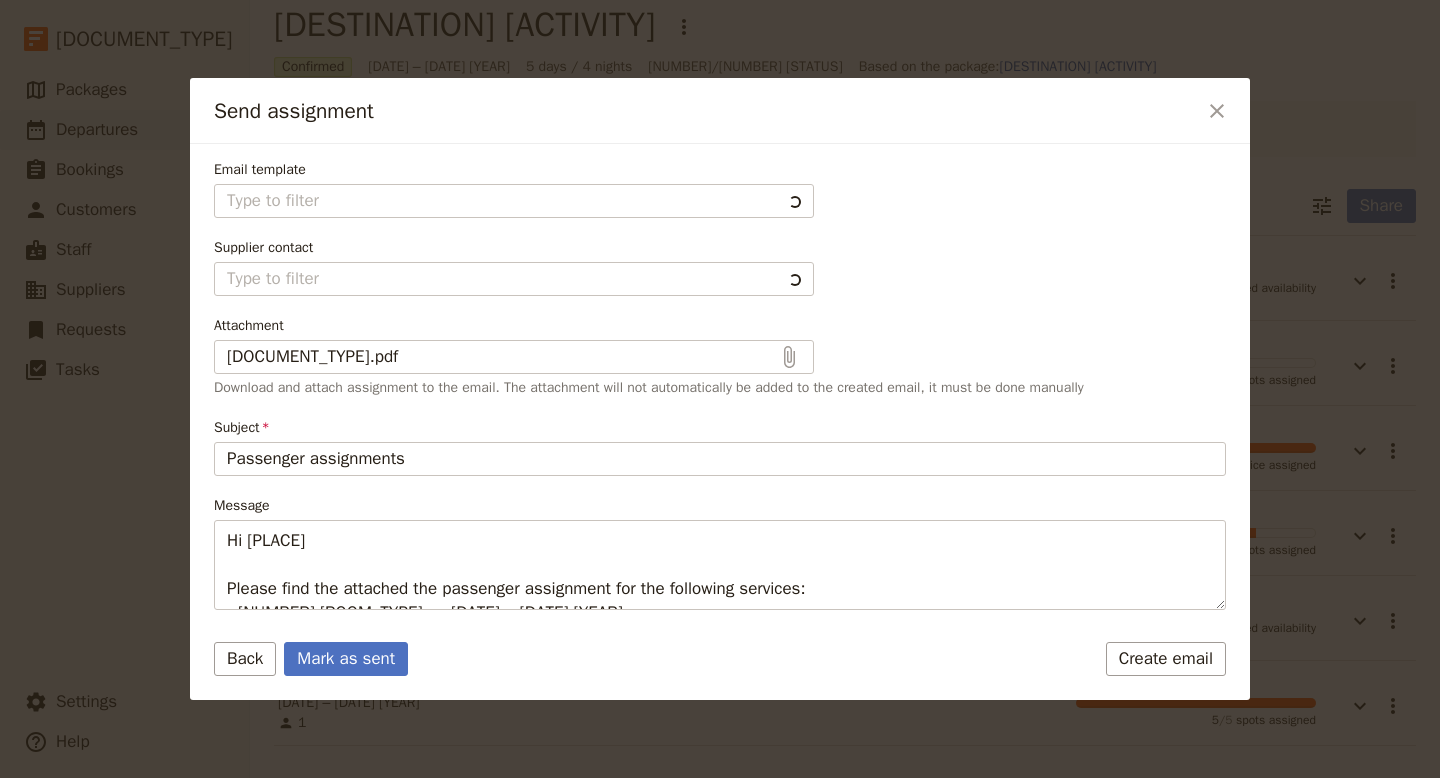 type on "Fieldbook default template" 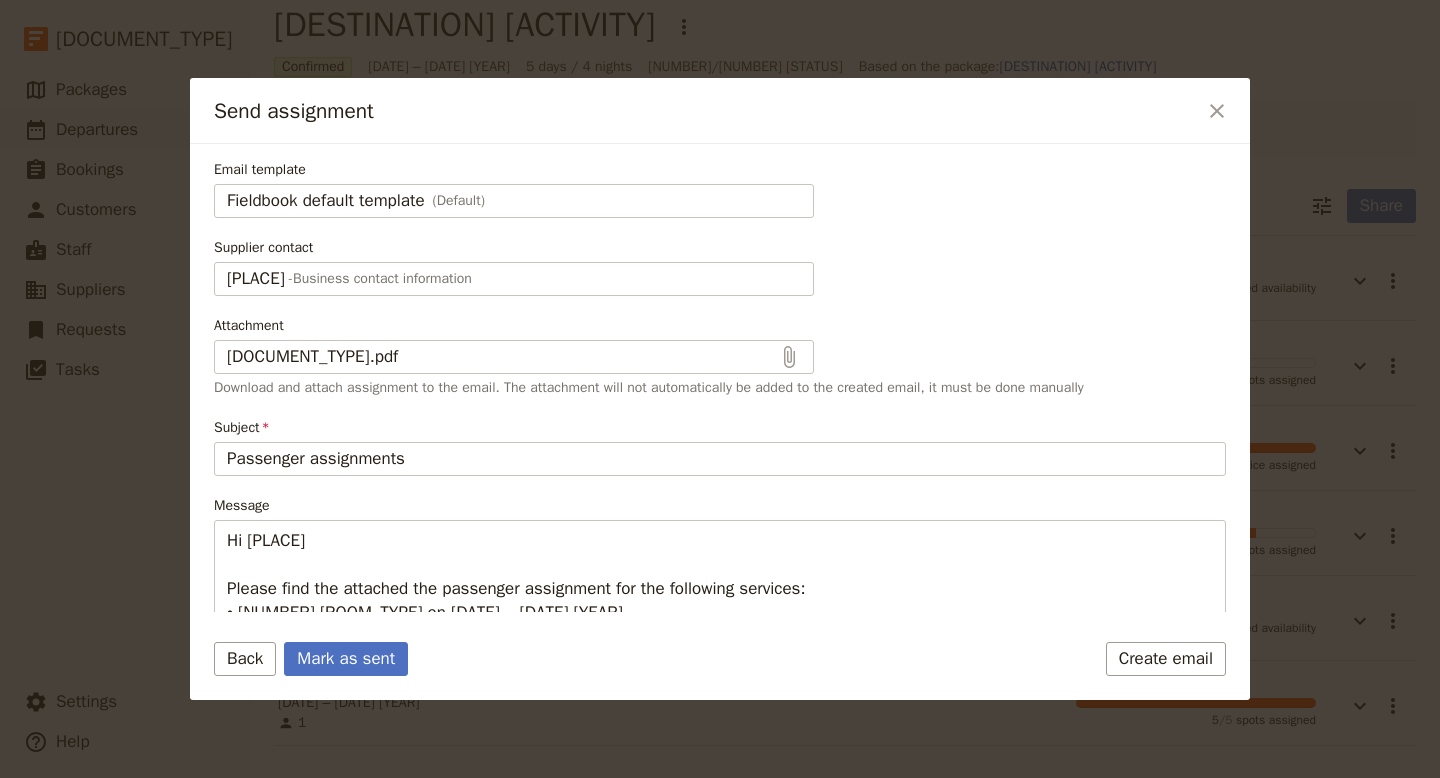 scroll, scrollTop: 263, scrollLeft: 0, axis: vertical 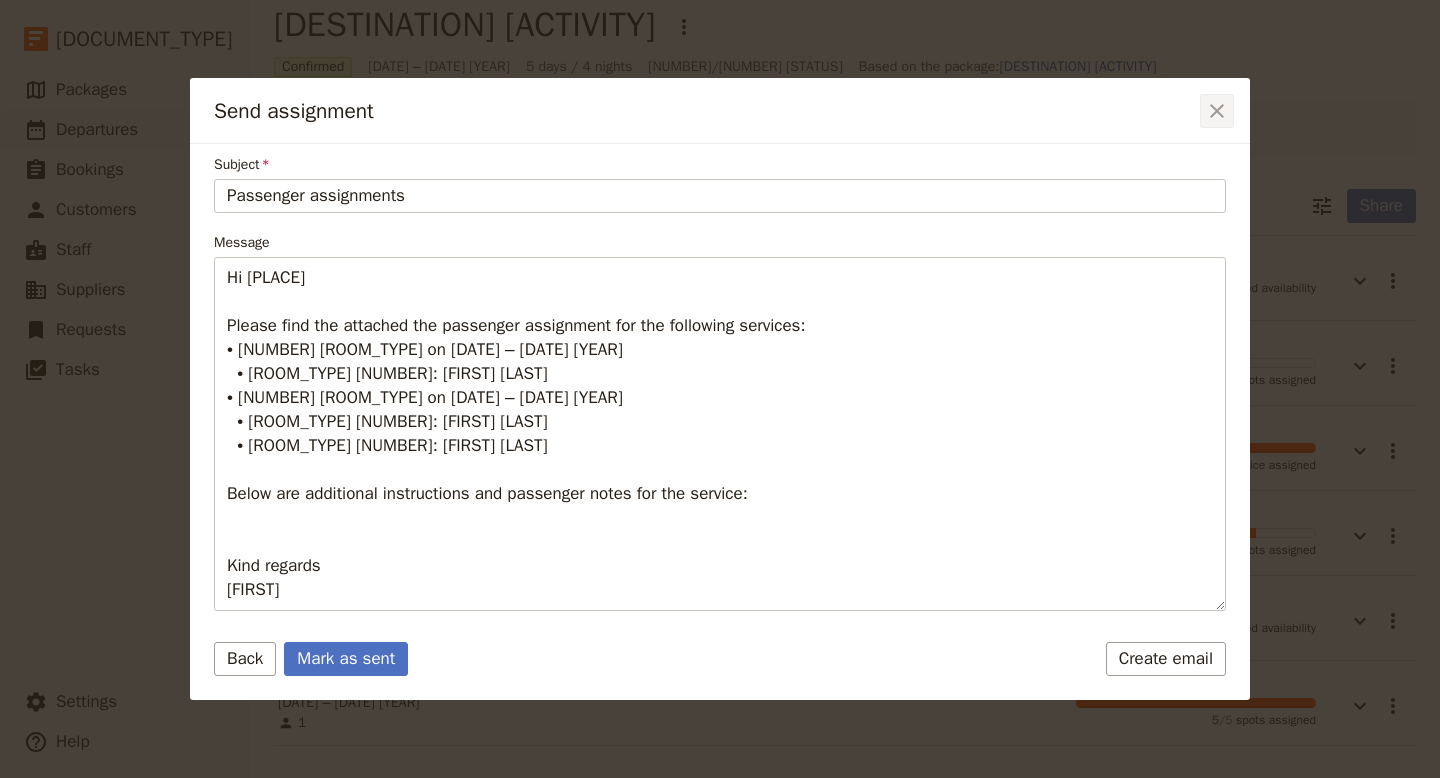 click 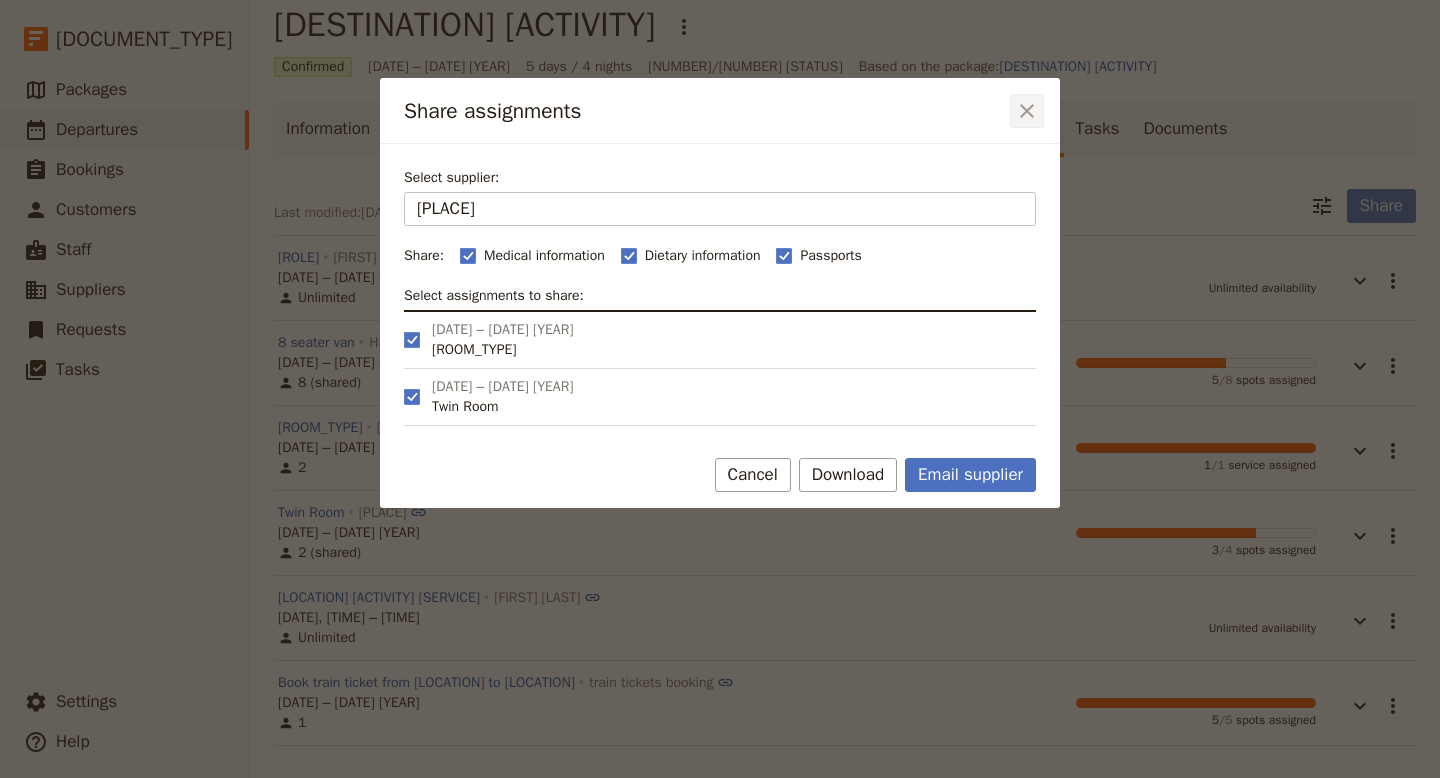 click 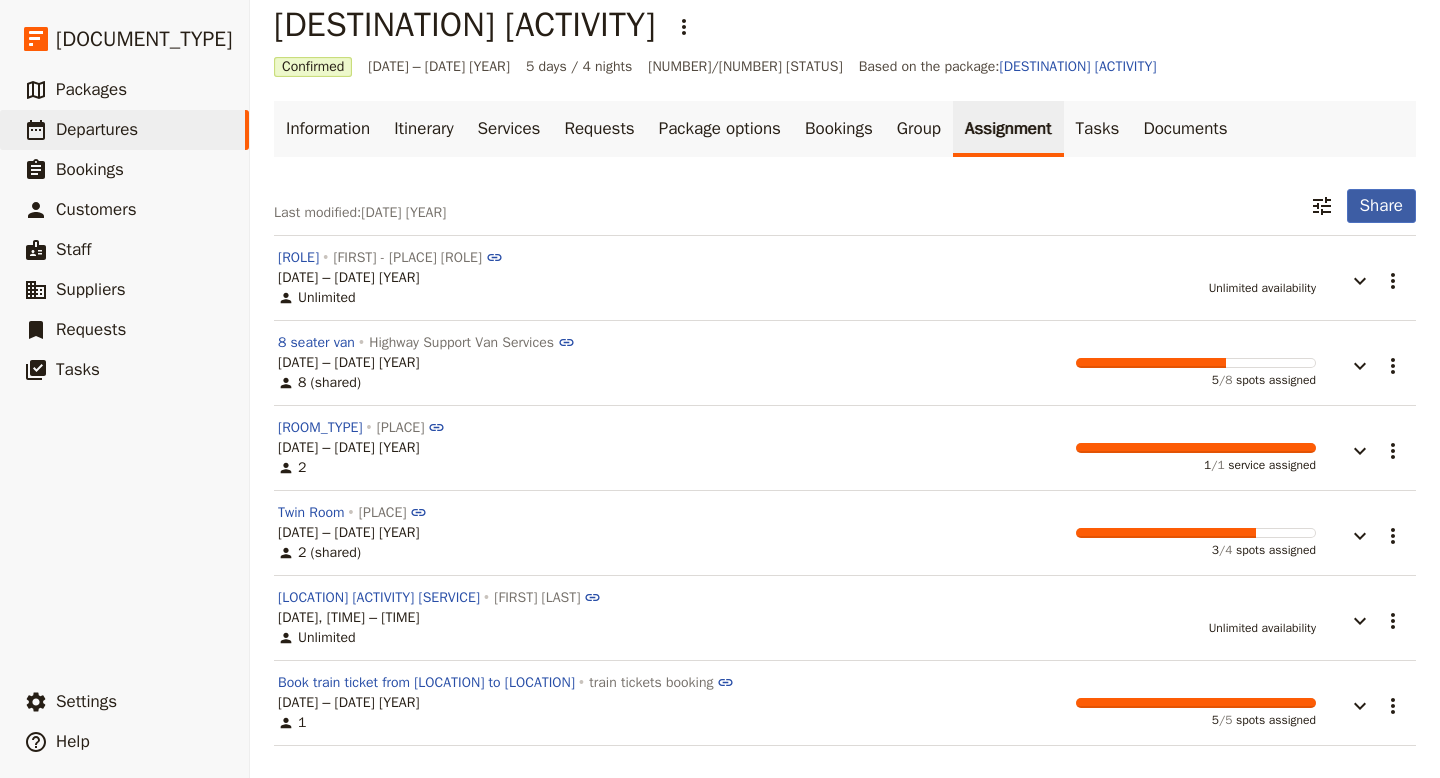 click on "Share" at bounding box center [1381, 206] 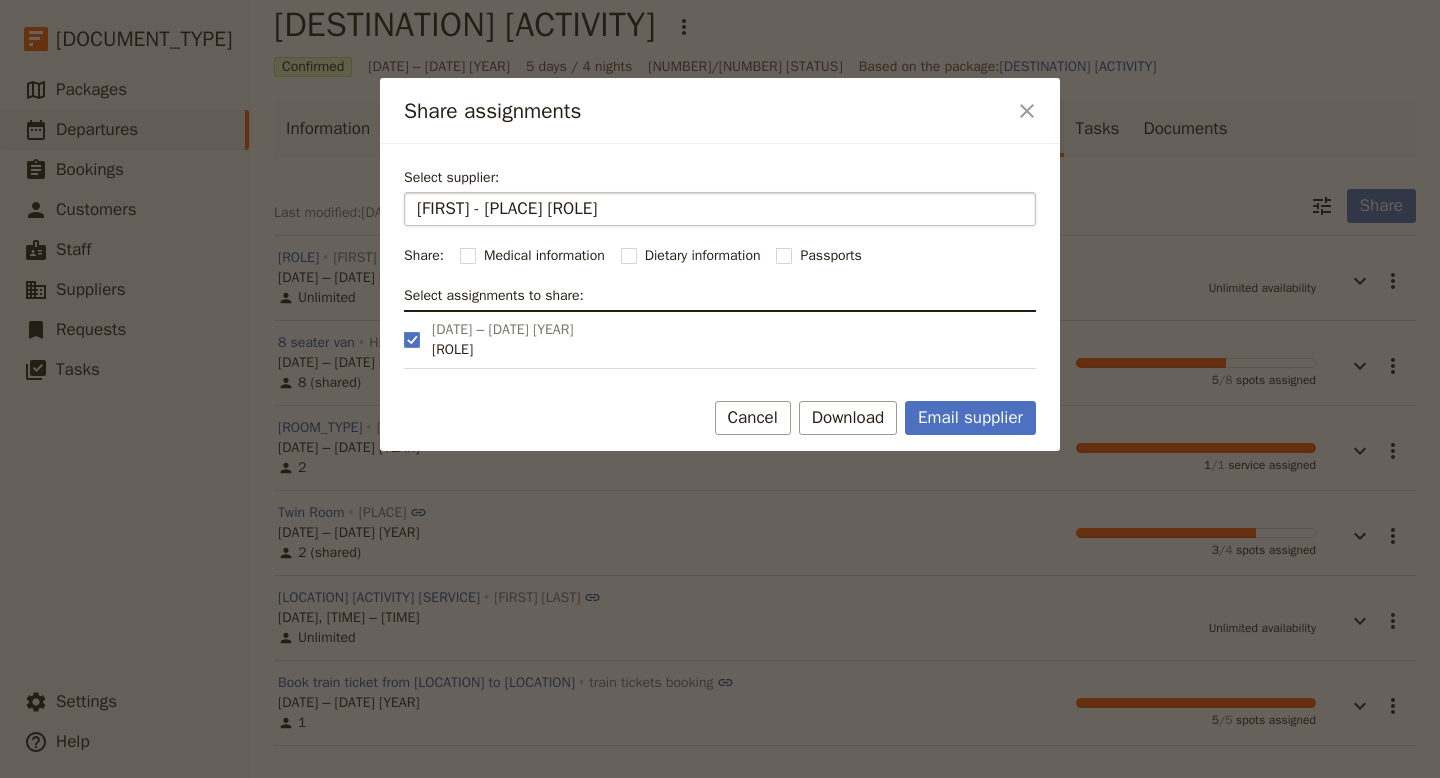 click on "[FIRST] - [PLACE] [ROLE]" at bounding box center (720, 209) 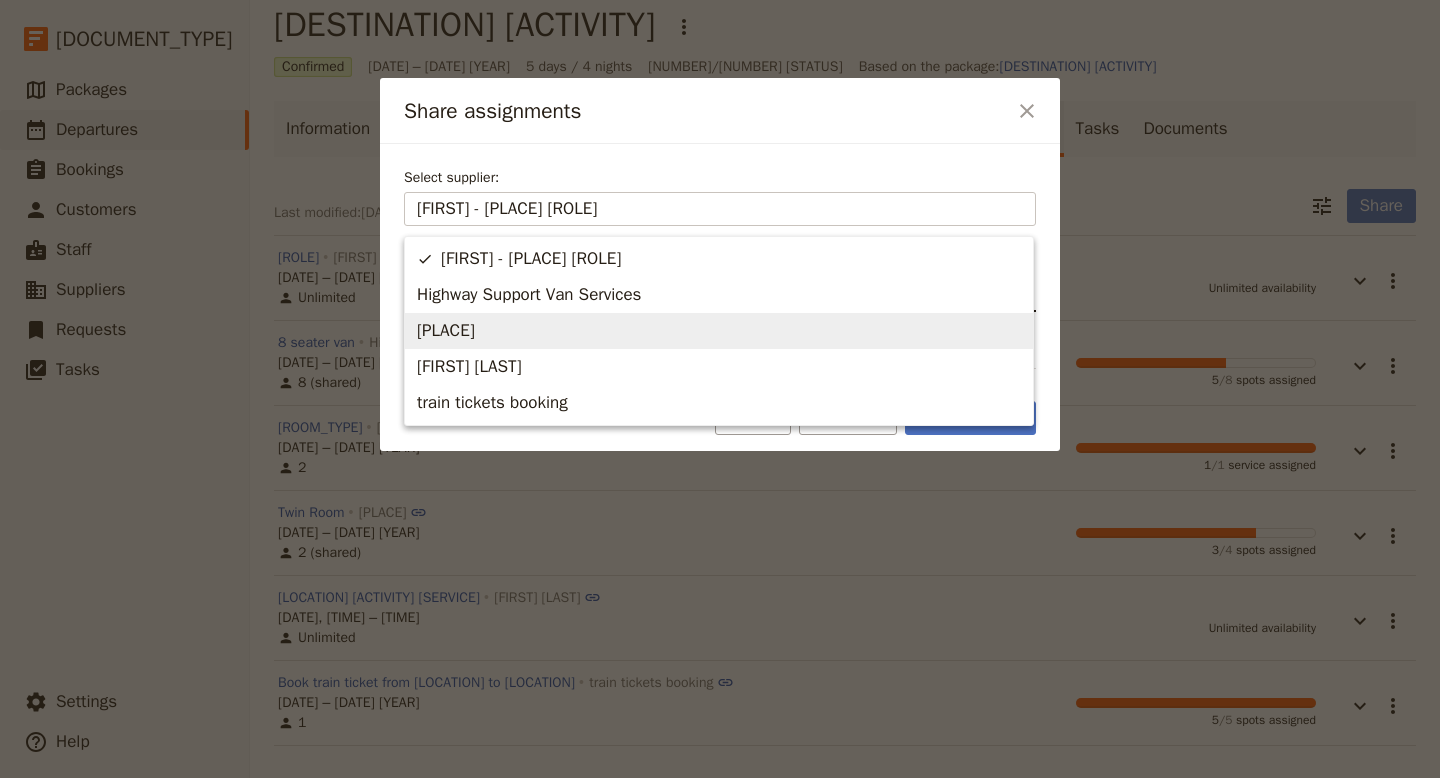 click on "[PLACE]" at bounding box center (719, 331) 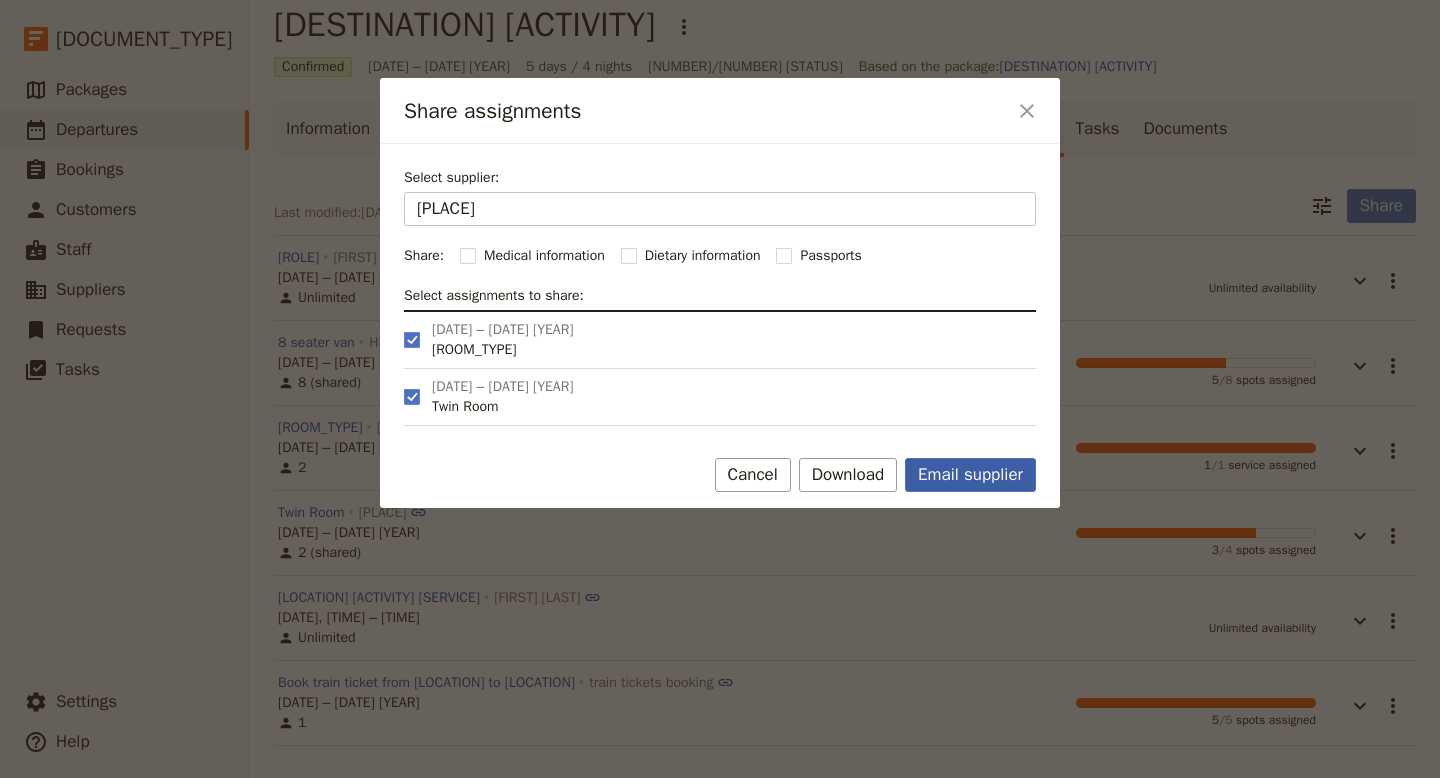 click on "Email supplier" at bounding box center (970, 475) 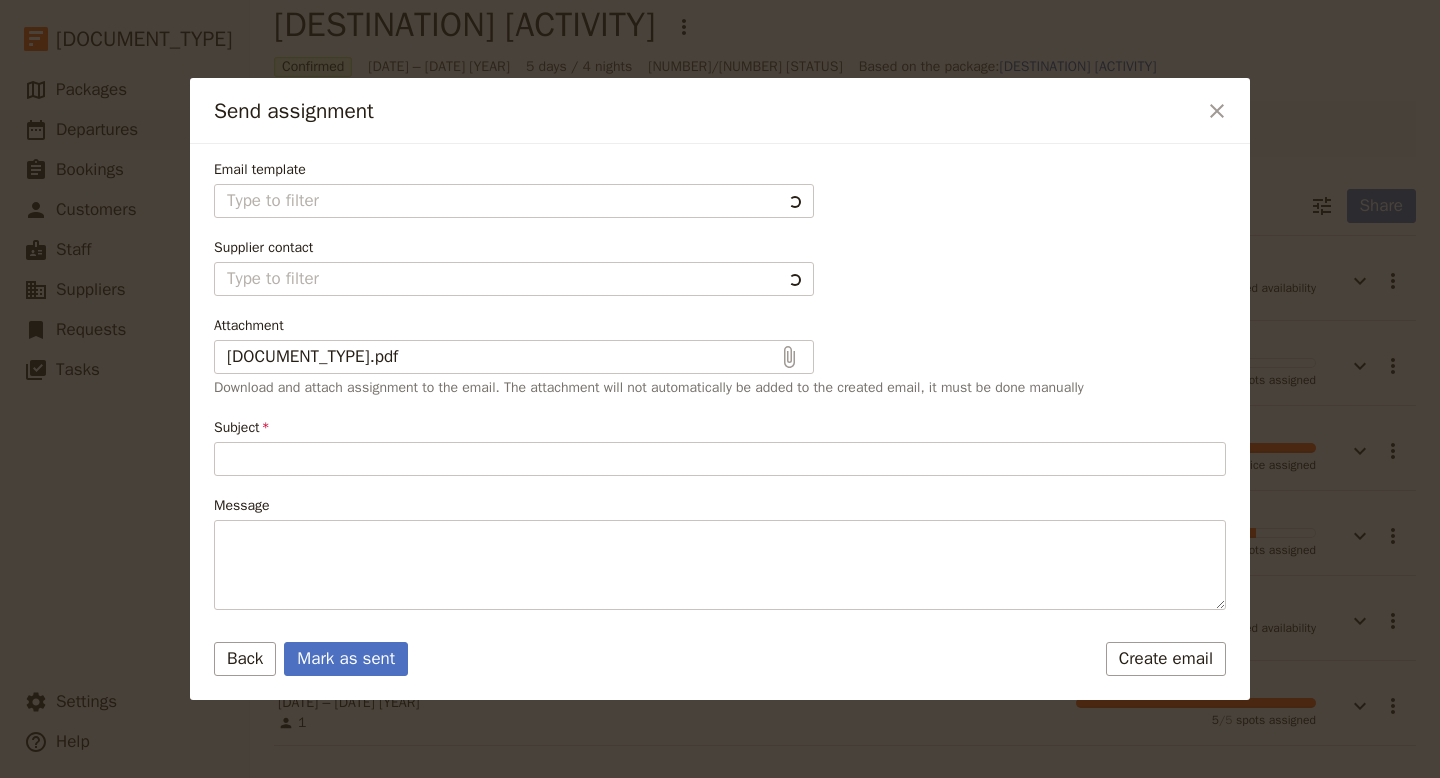 type on "Passenger assignments" 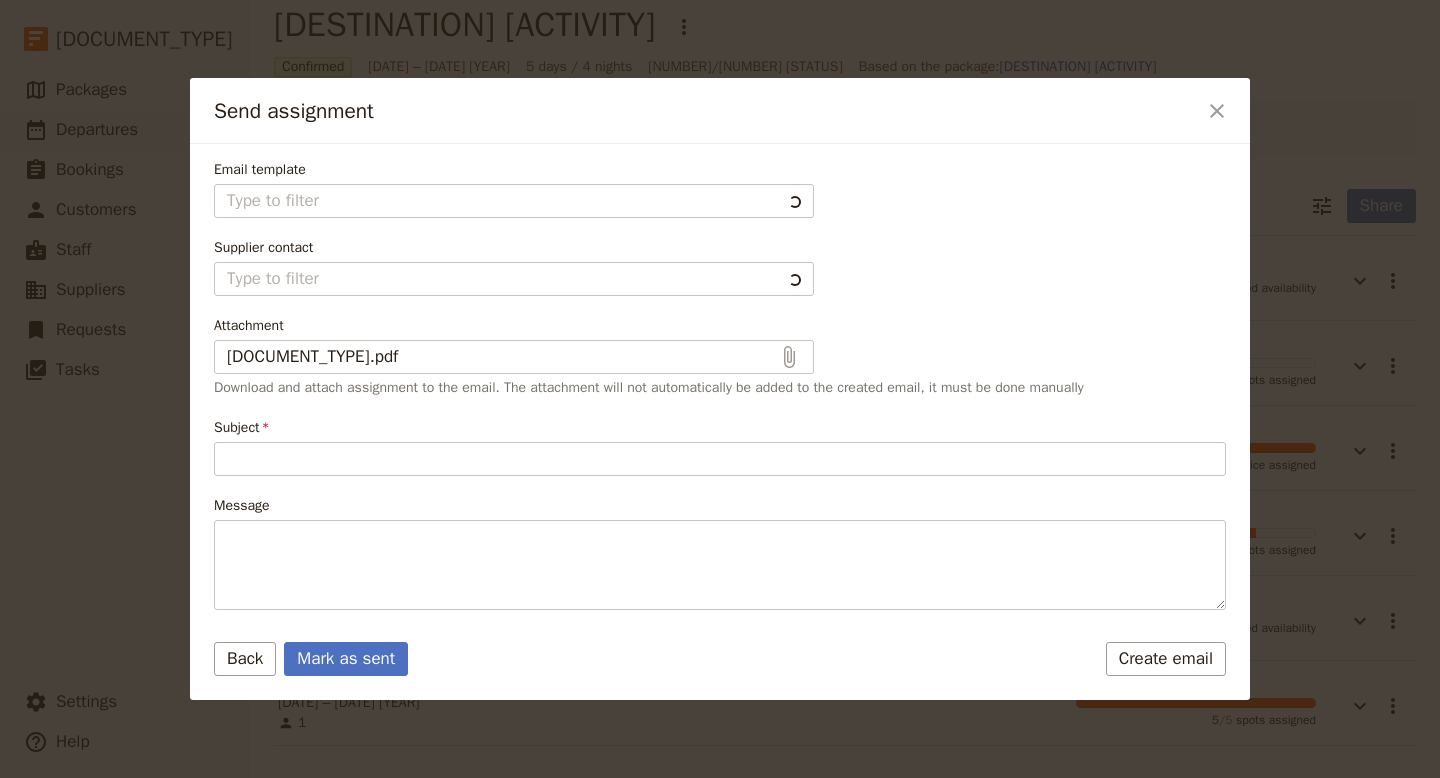 type on "Hi [PLACE]
Please find the attached the passenger assignment for the following services:
• [NUMBER] [ROOM_TYPE] on [DATE] – [DATE] [YEAR]
• [ROOM_TYPE] [NUMBER]: [FIRST] [LAST]
• [NUMBER] [ROOM_TYPE] on [DATE] – [DATE] [YEAR]
• [ROOM_TYPE] [NUMBER]: [FIRST] [LAST]
• [ROOM_TYPE] [NUMBER]: [FIRST] [LAST]
Below are additional instructions and passenger notes for the service:
Kind regards
[FIRST]" 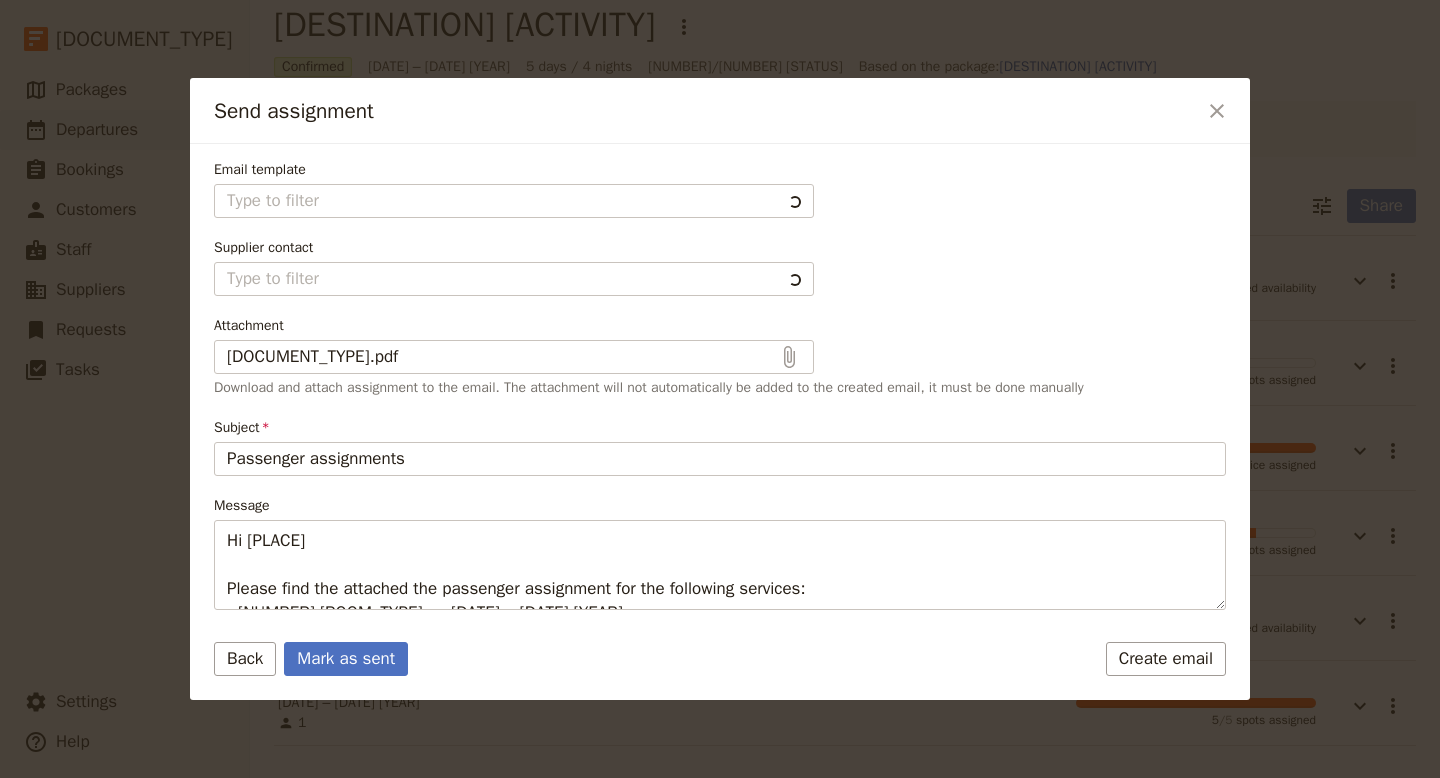 type on "Fieldbook default template" 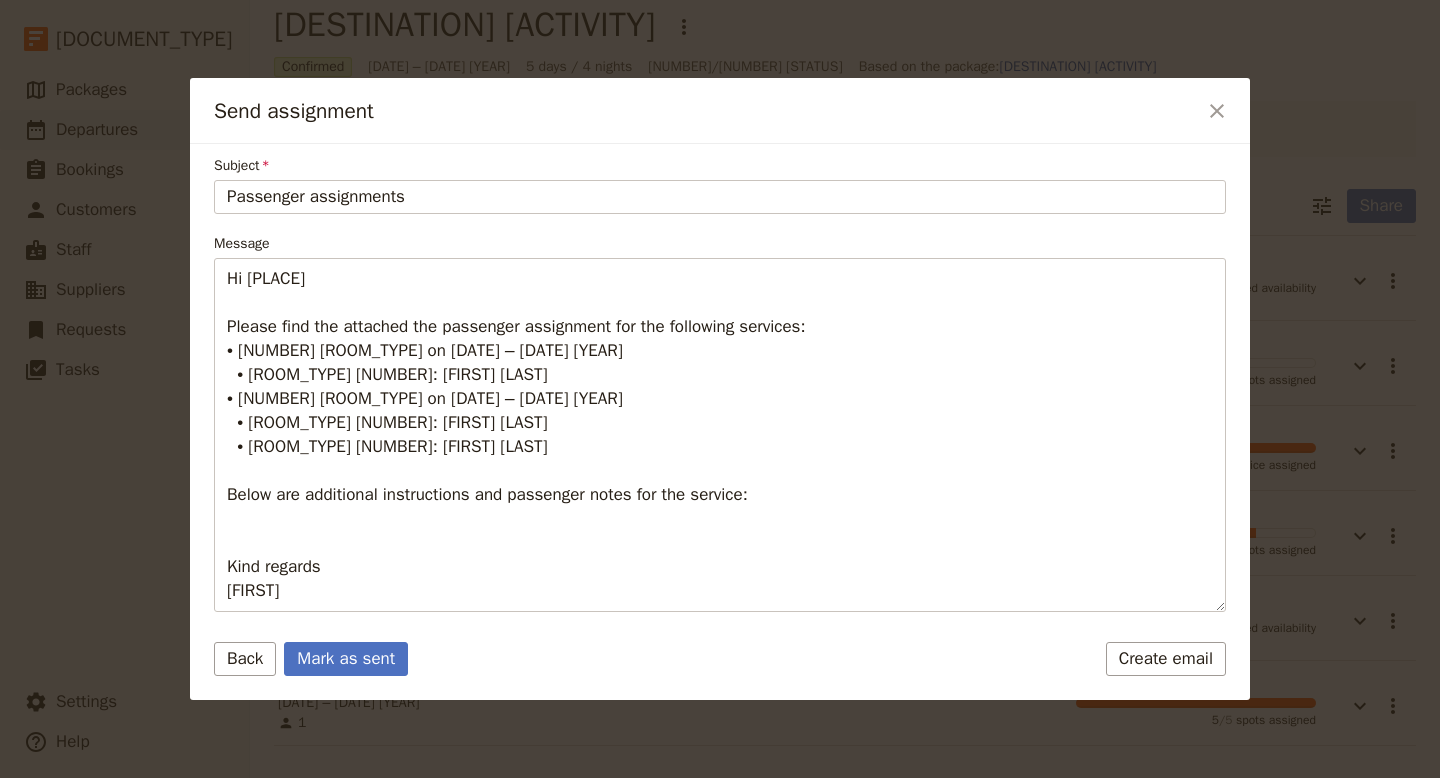 scroll, scrollTop: 263, scrollLeft: 0, axis: vertical 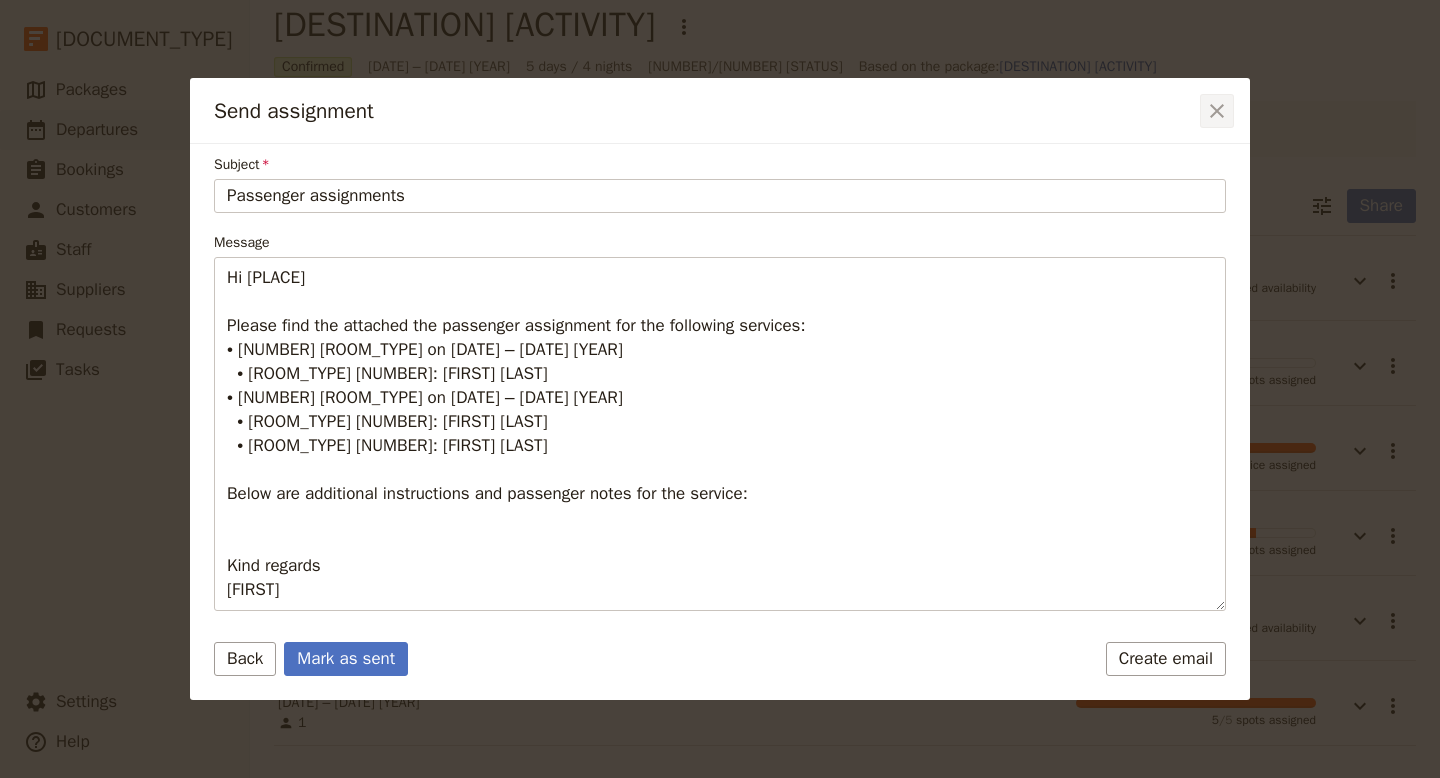 click 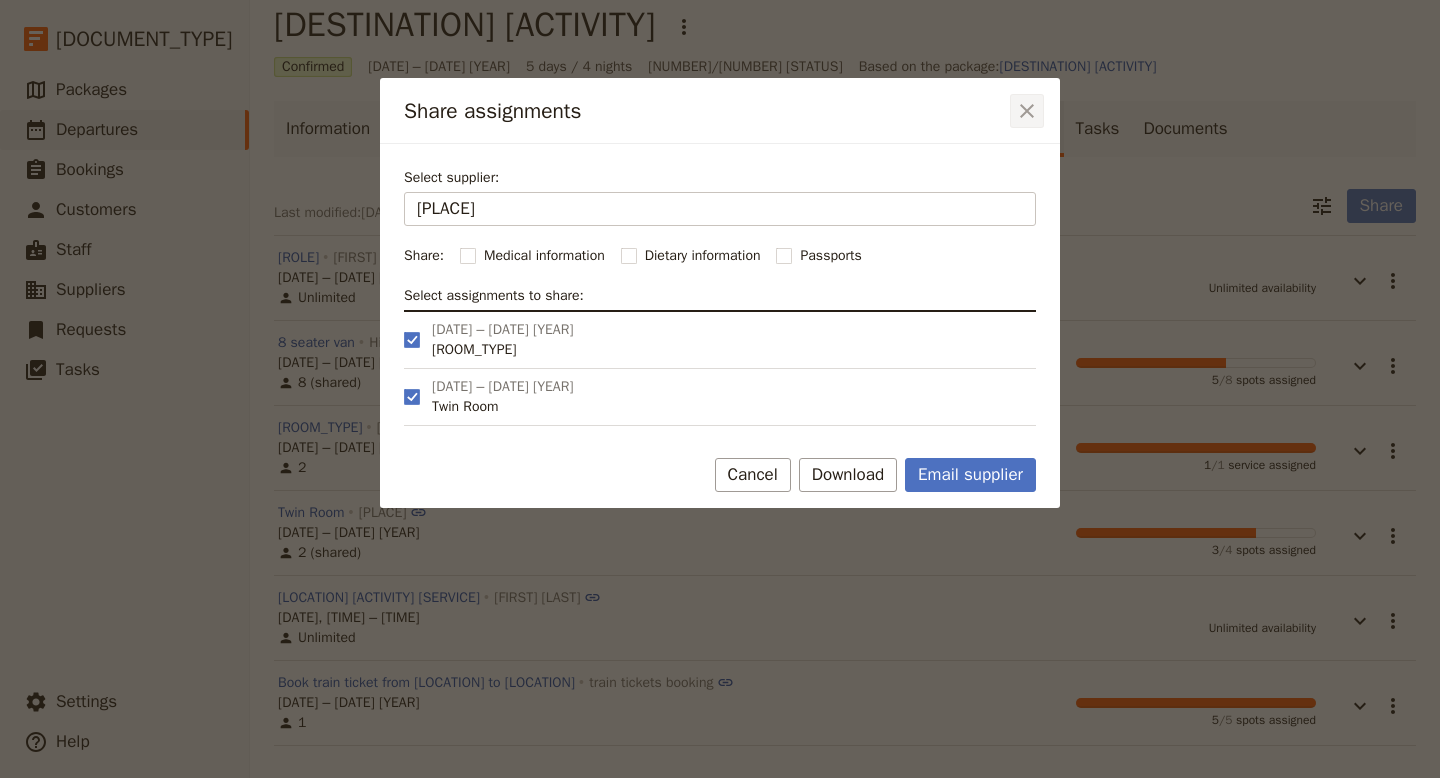 click 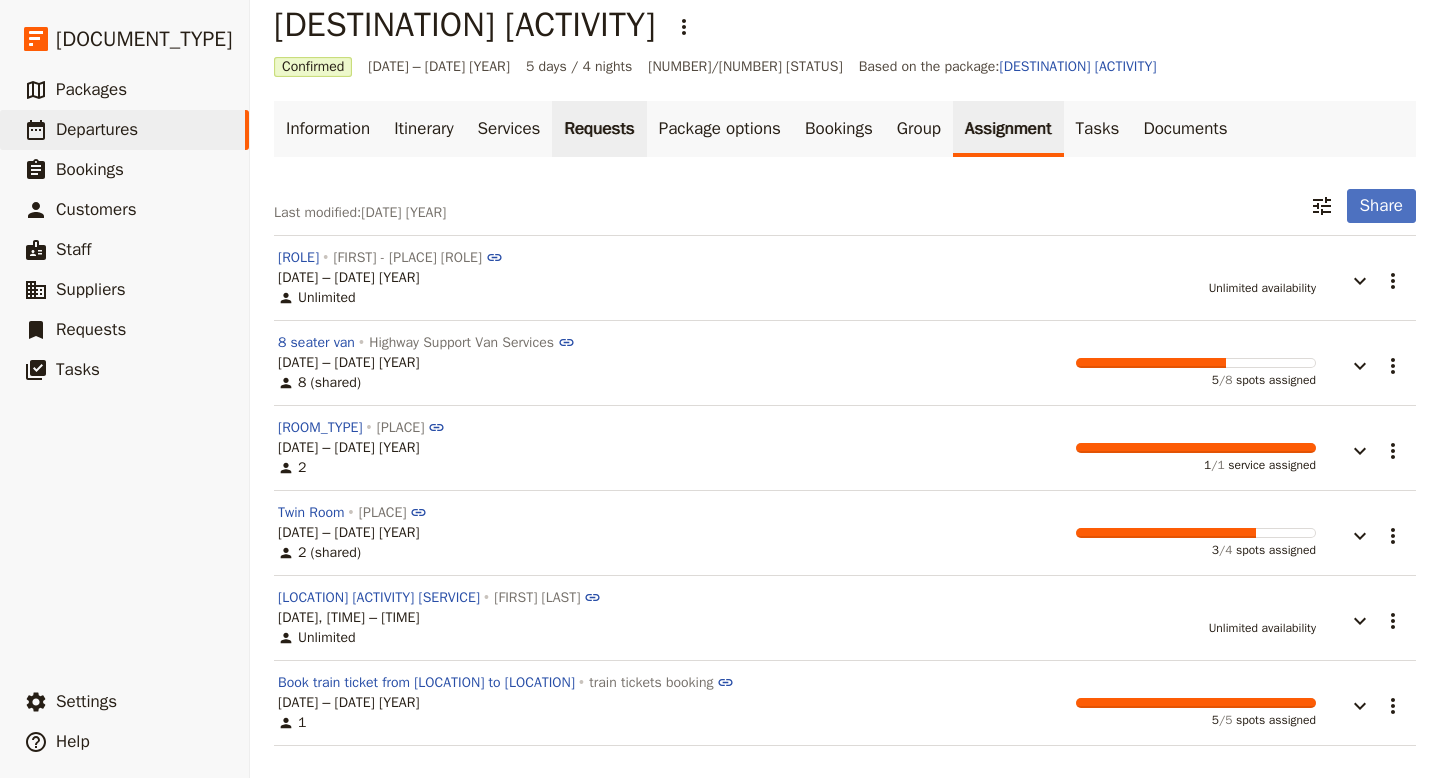 click on "Requests" at bounding box center (599, 129) 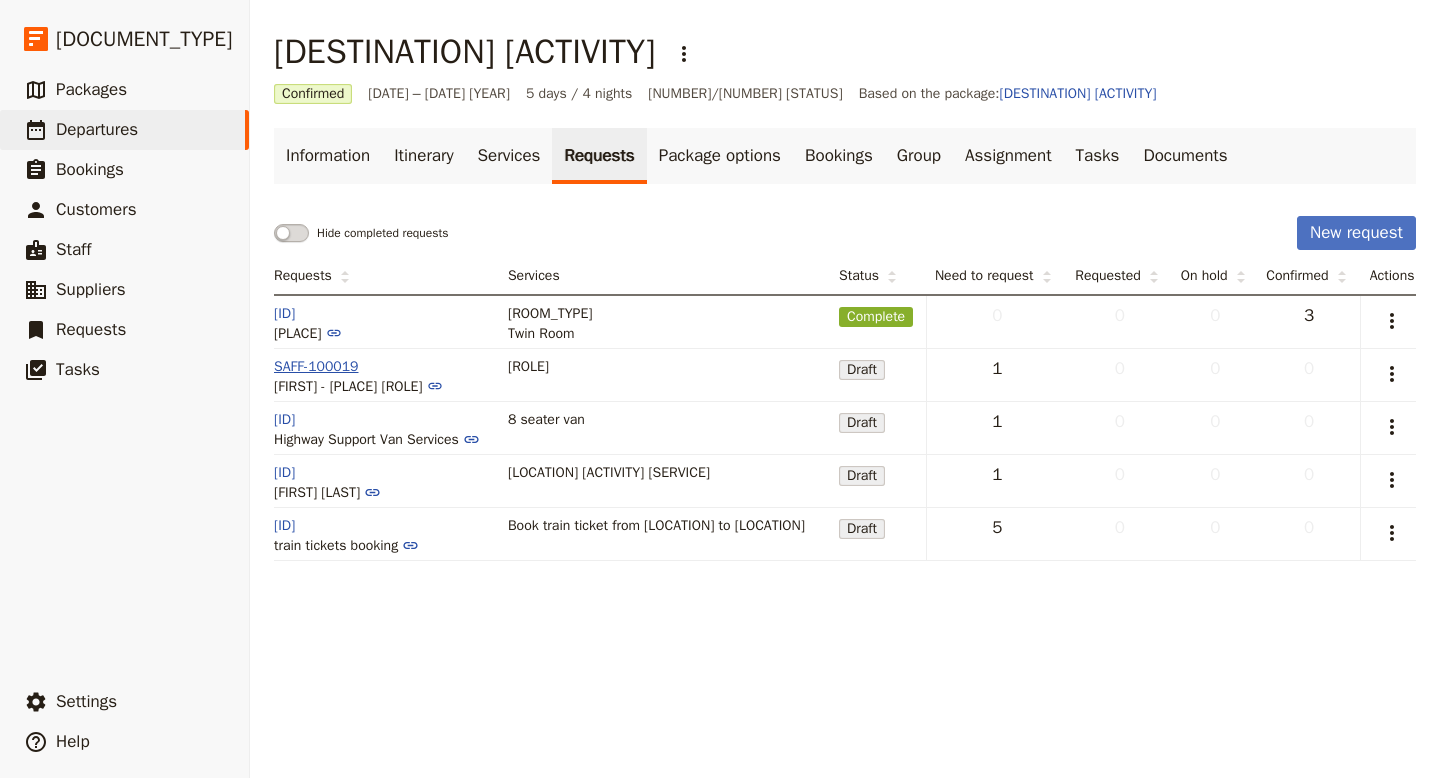 click on "SAFF-100019" at bounding box center [316, 367] 